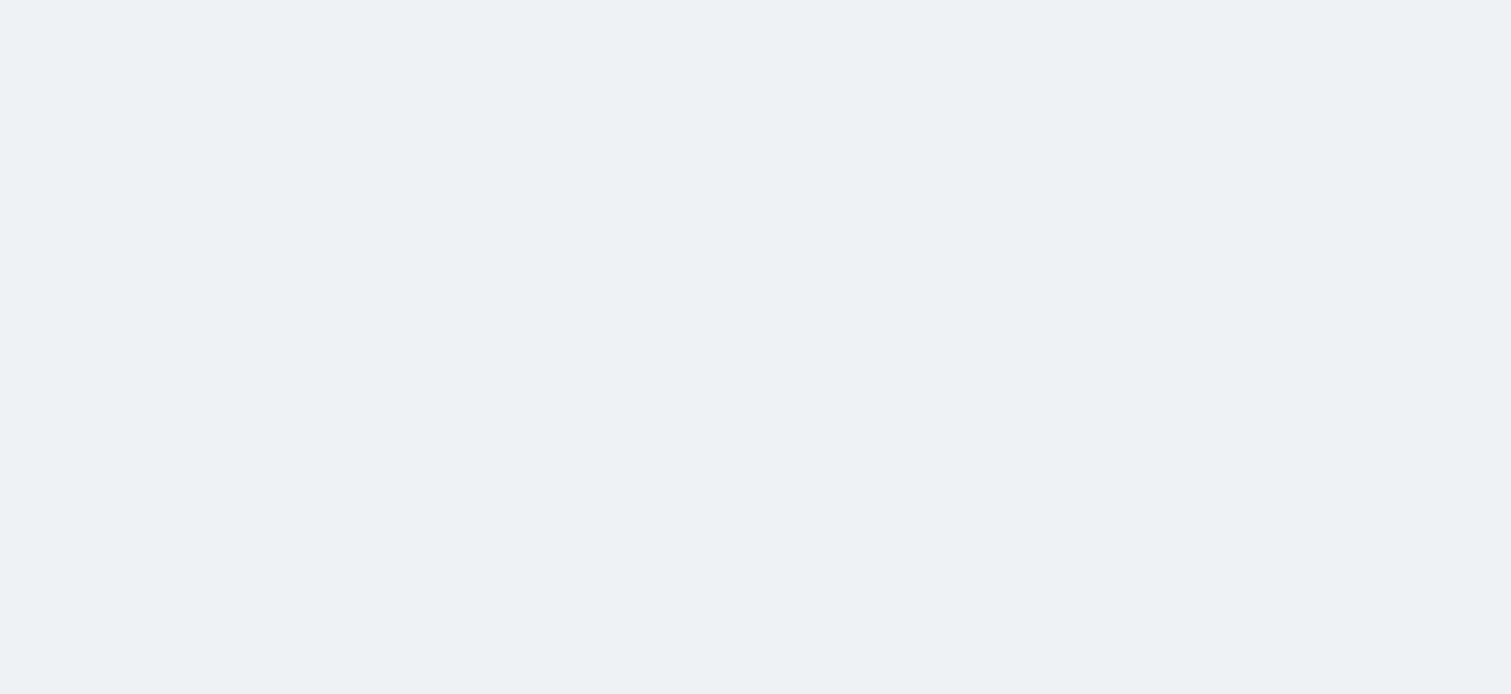 scroll, scrollTop: 0, scrollLeft: 0, axis: both 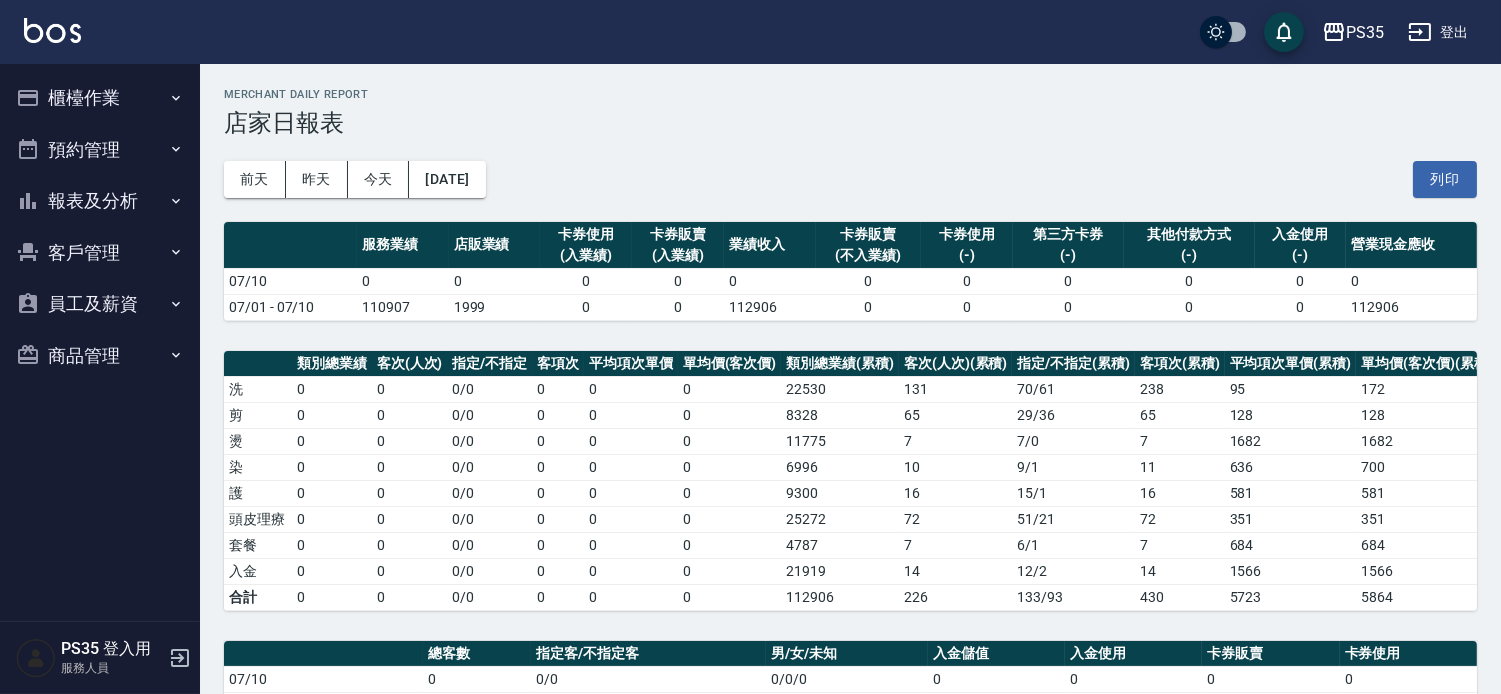 click on "報表及分析" at bounding box center (100, 201) 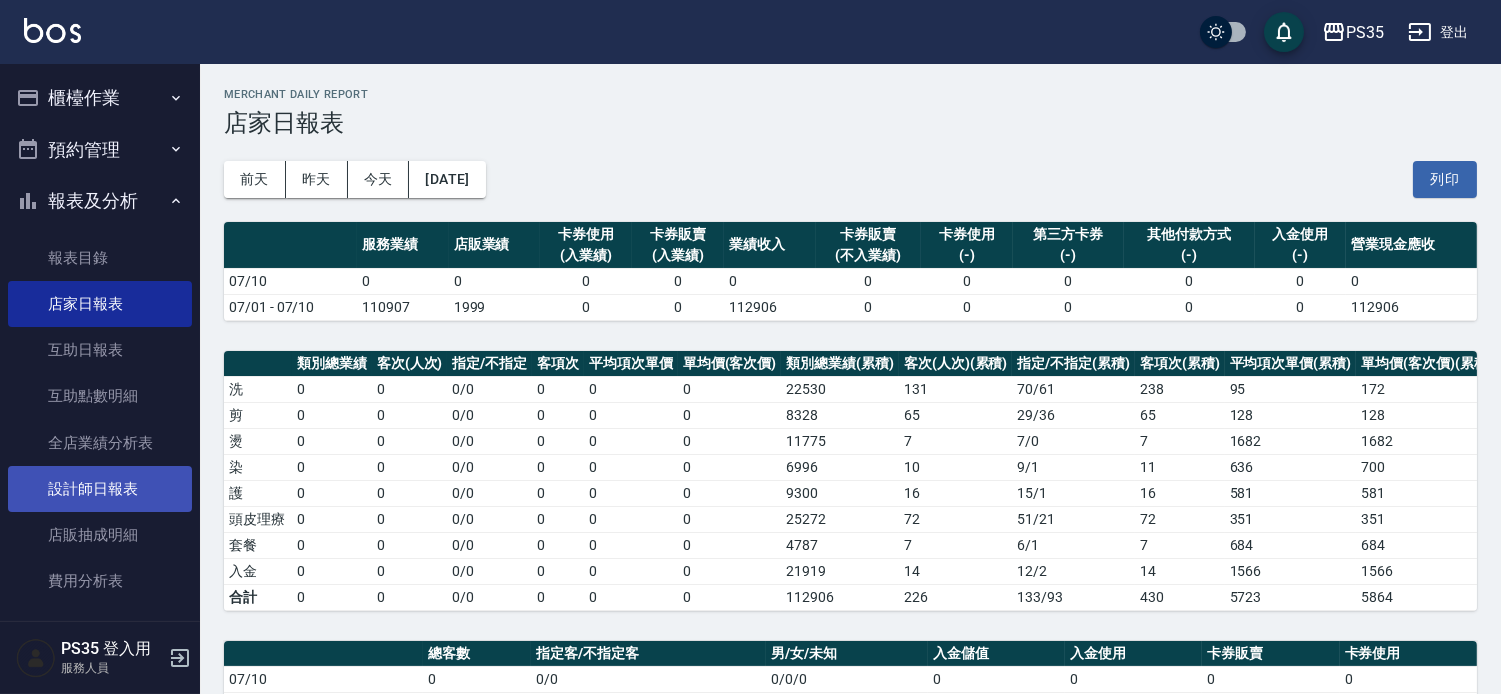 click on "設計師日報表" at bounding box center [100, 489] 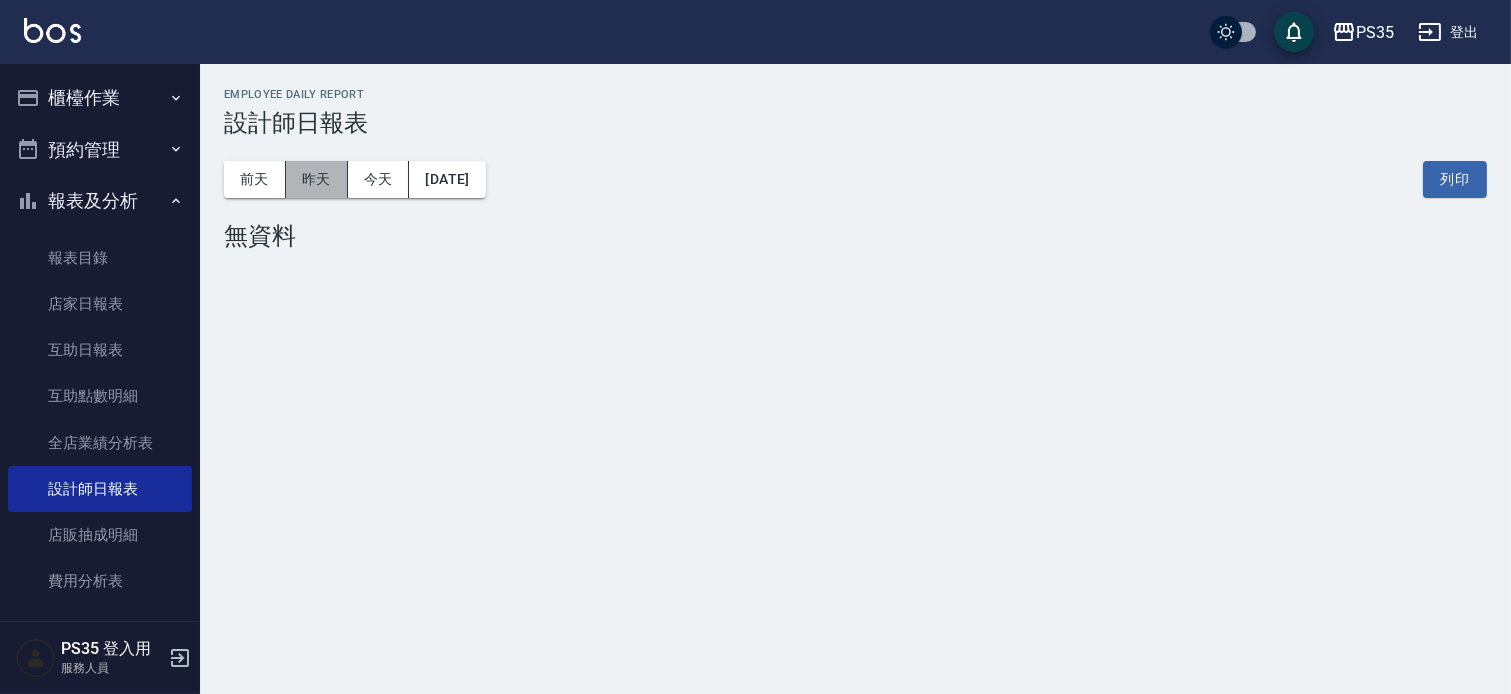 click on "昨天" at bounding box center (317, 179) 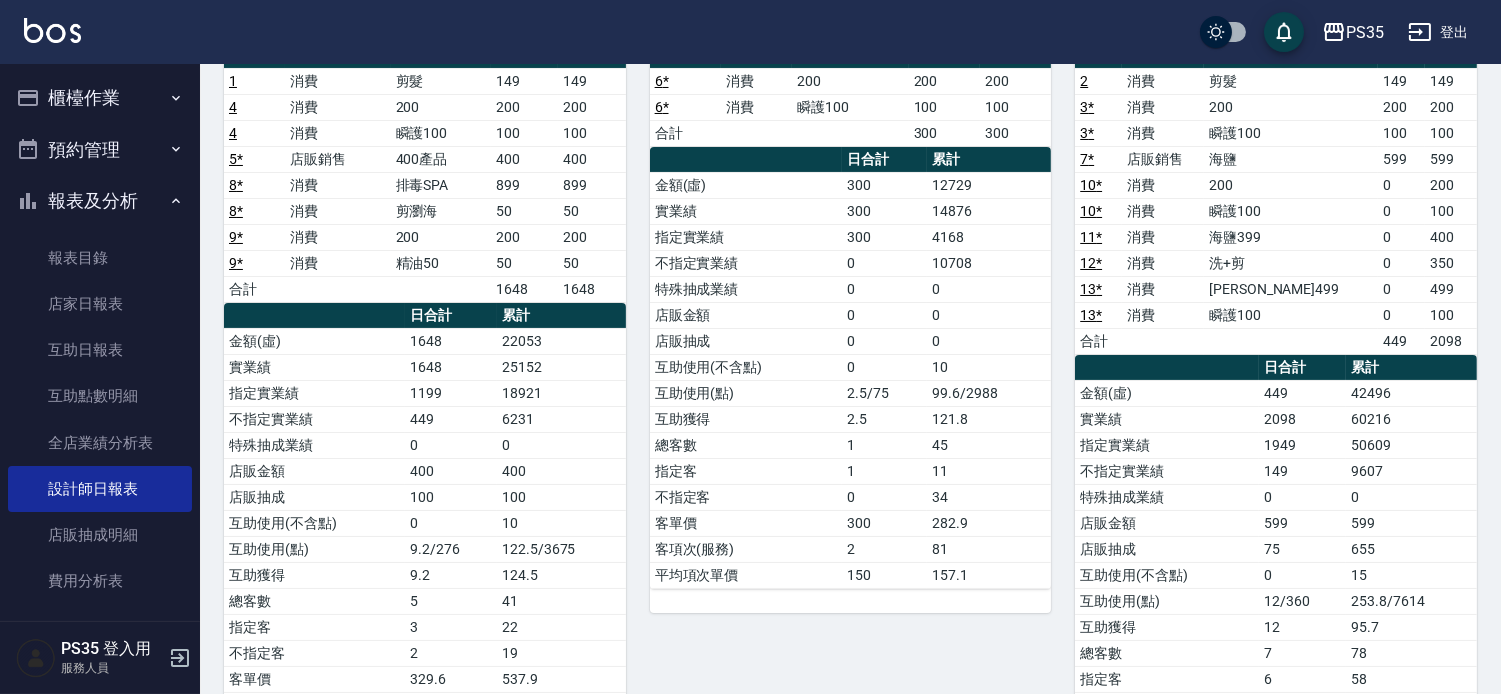 scroll, scrollTop: 0, scrollLeft: 0, axis: both 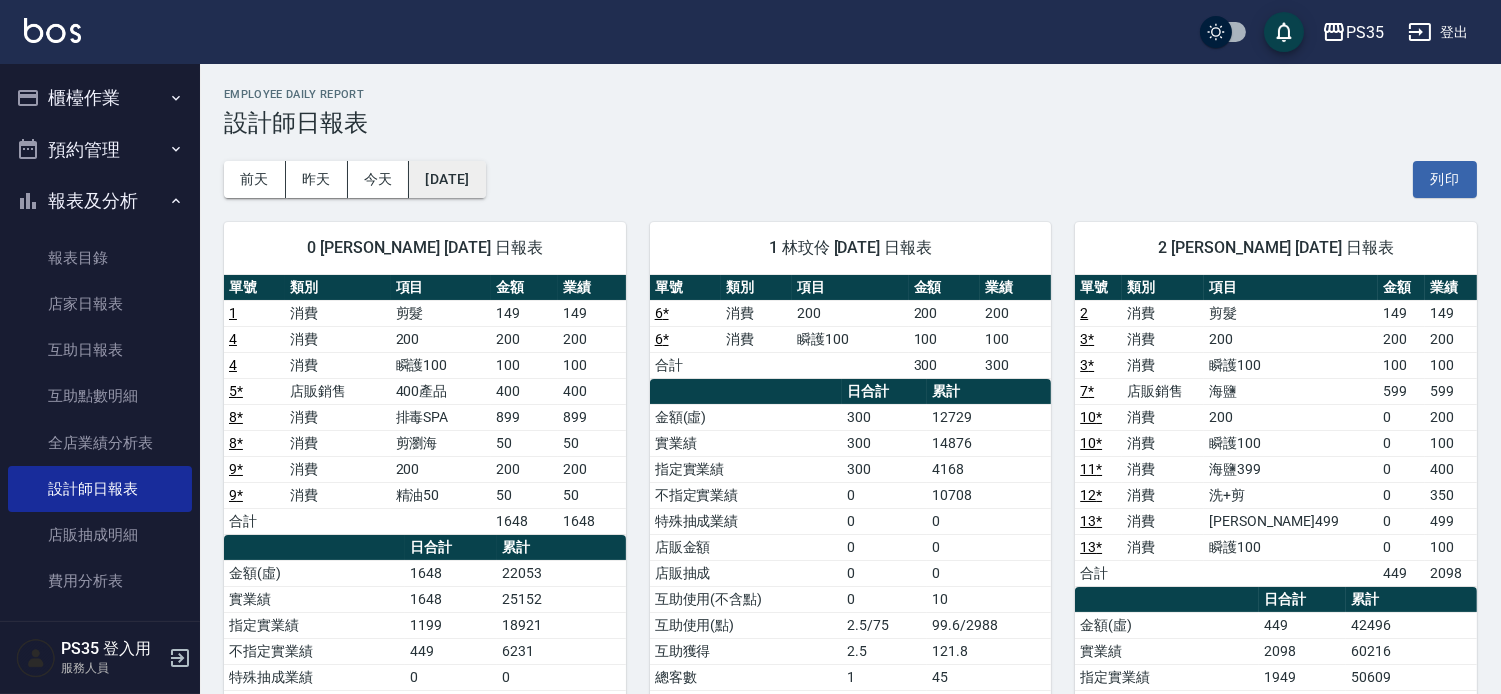 click on "2025/07/09" at bounding box center [447, 179] 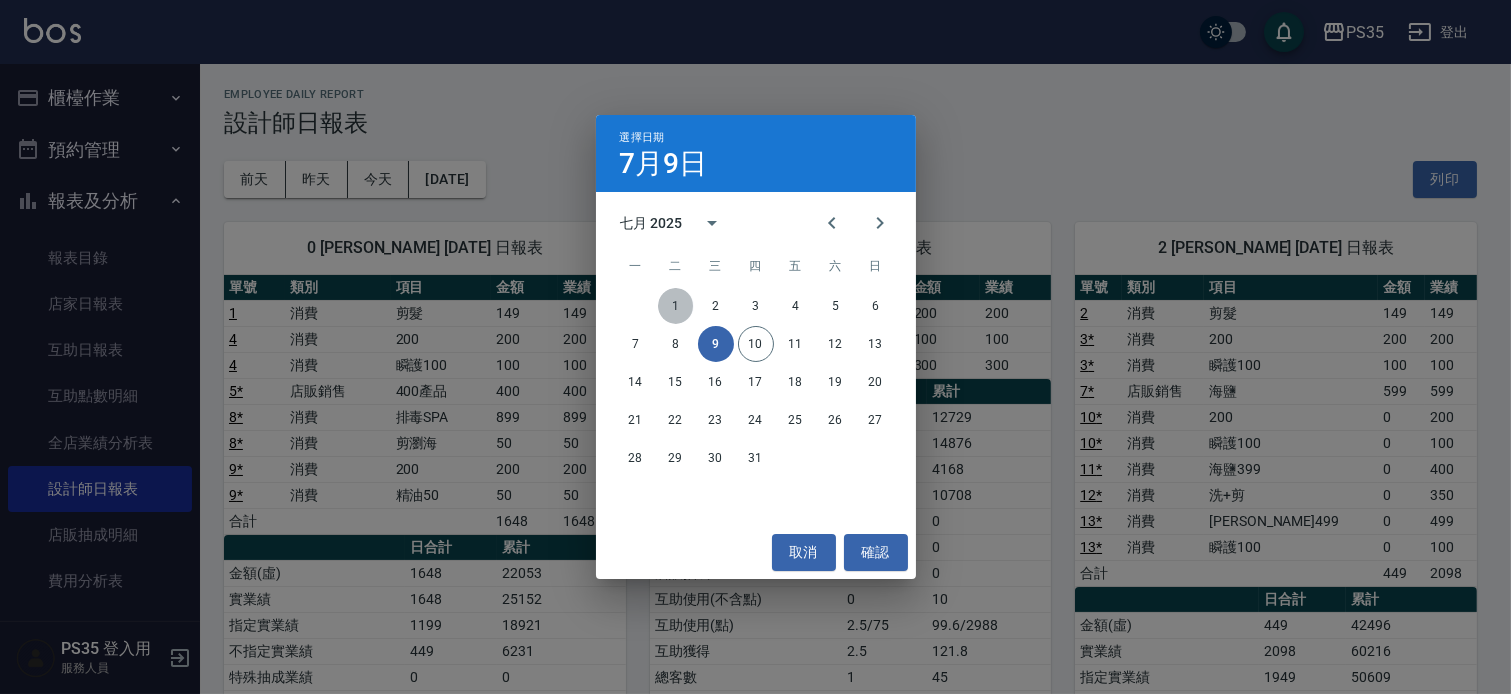 click on "1" at bounding box center [676, 306] 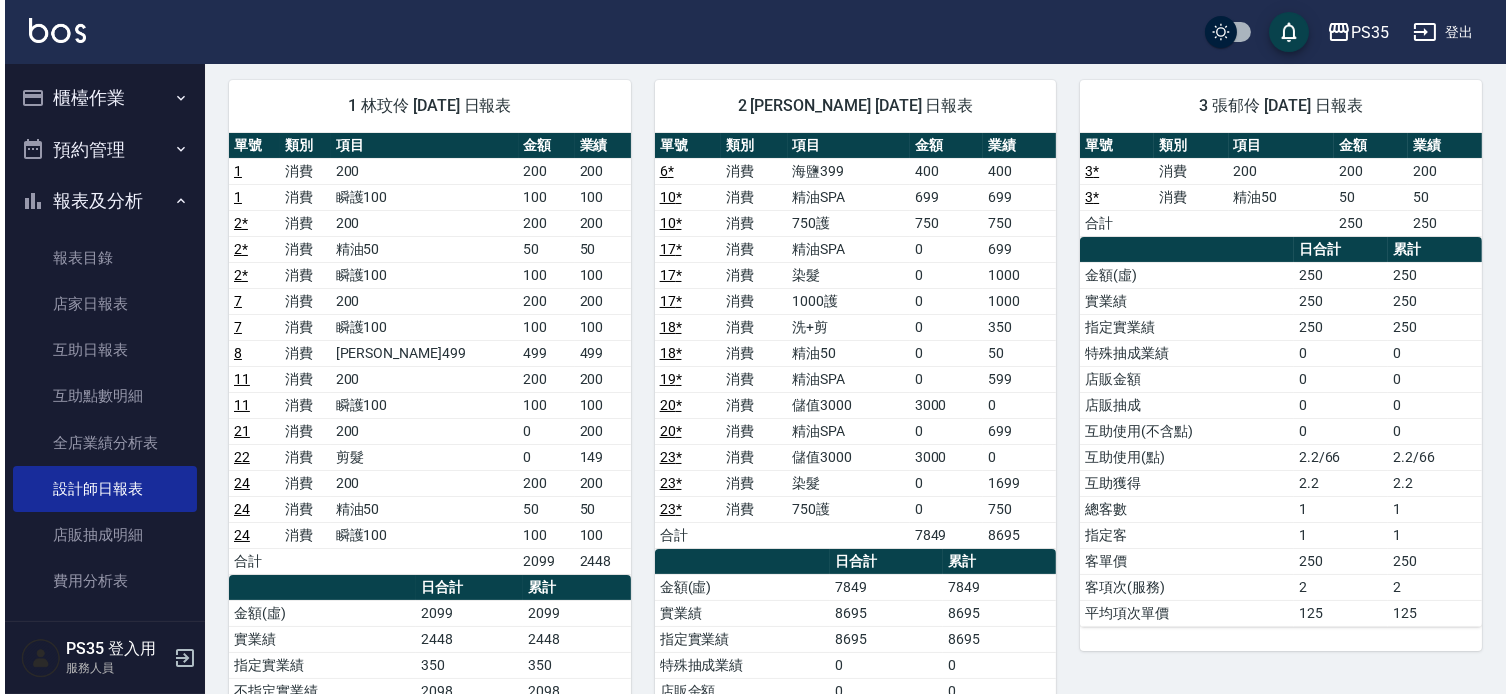 scroll, scrollTop: 0, scrollLeft: 0, axis: both 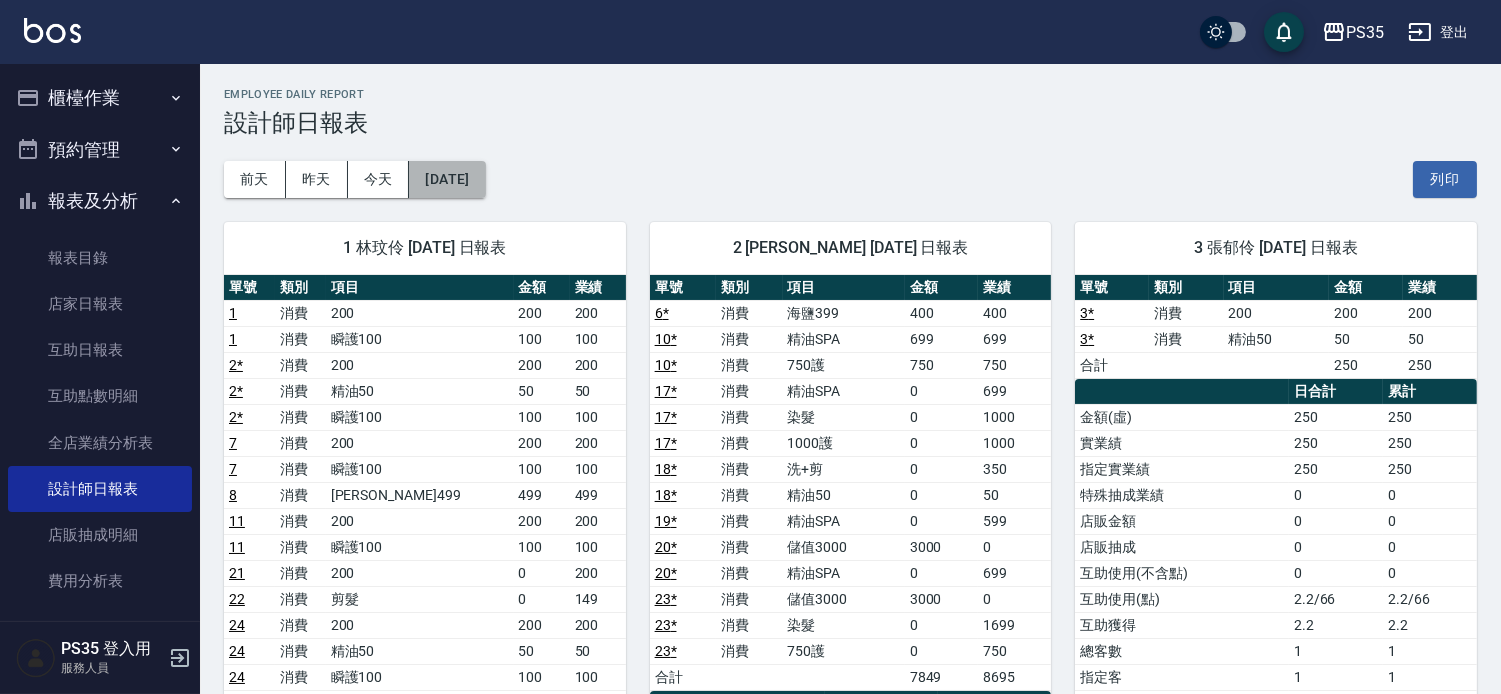 click on "2025/07/01" at bounding box center (447, 179) 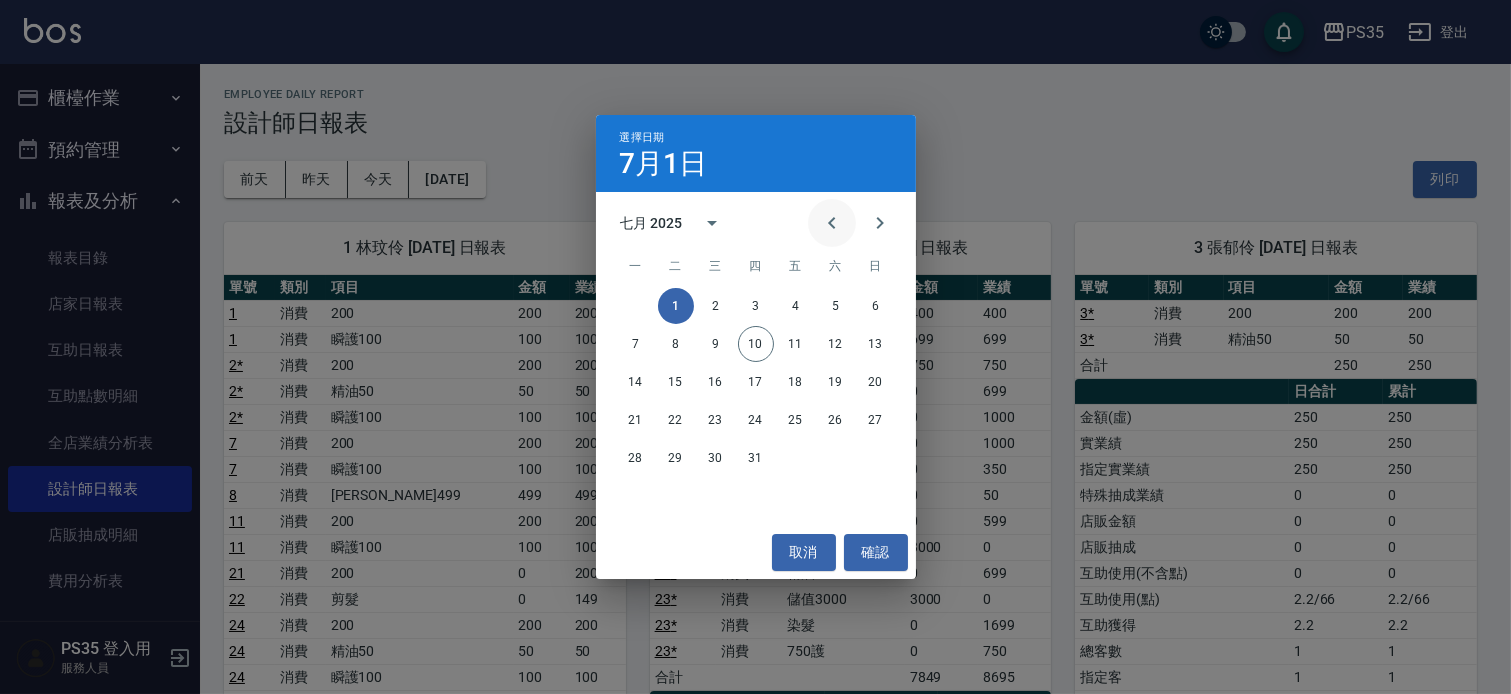 click 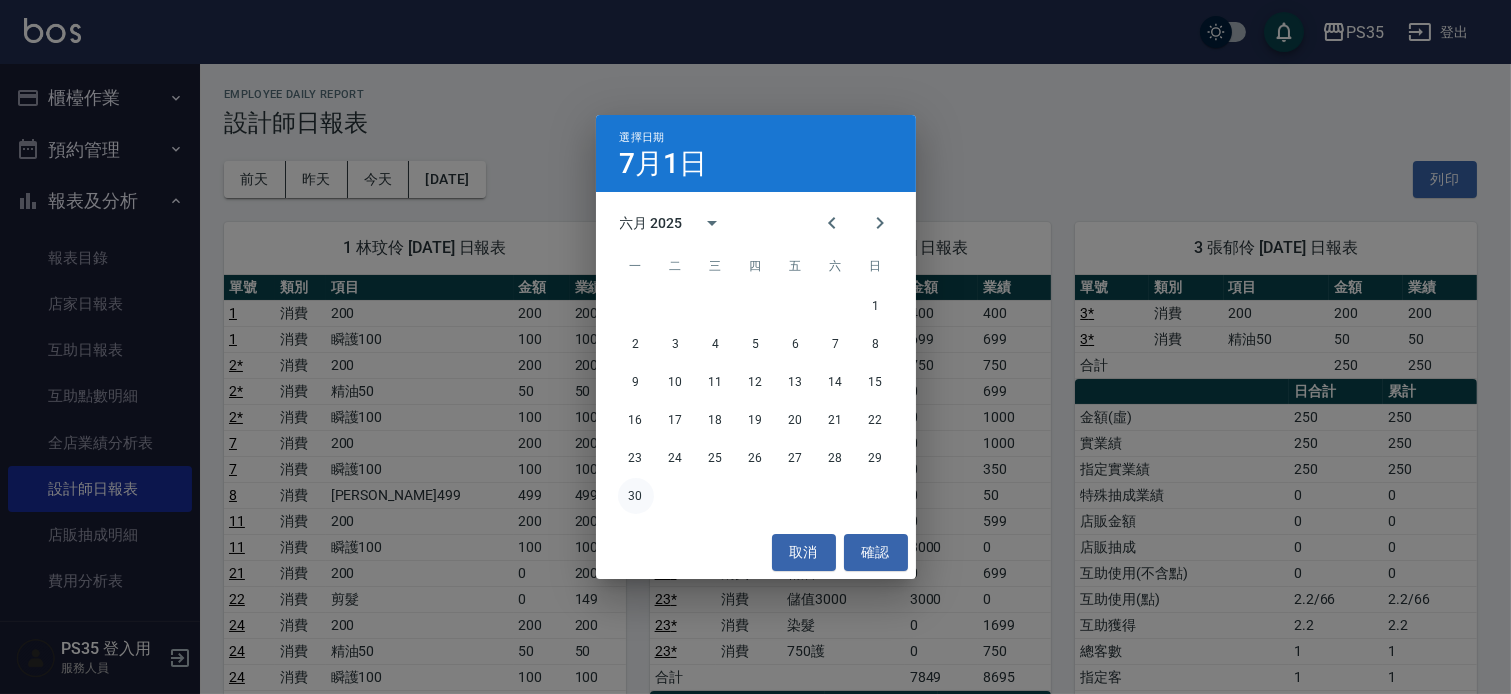 click on "30" at bounding box center (636, 496) 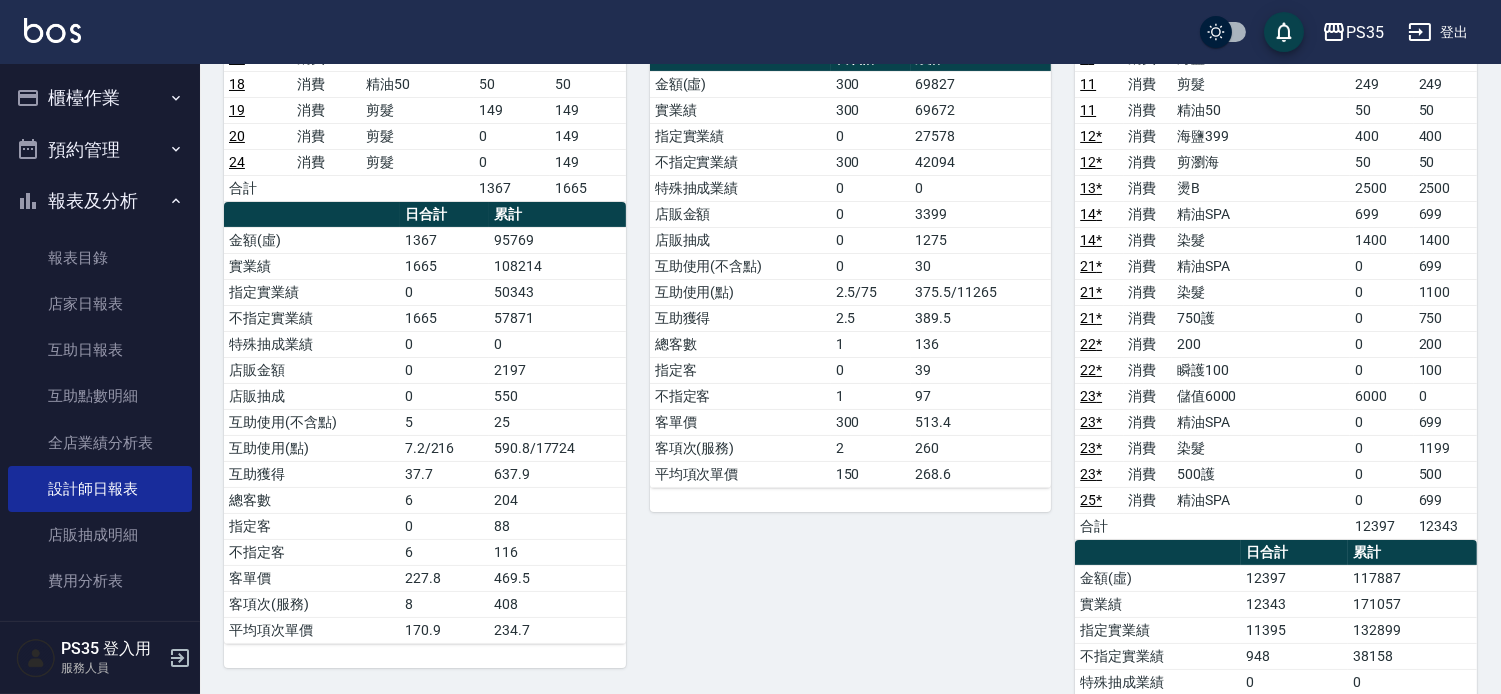 scroll, scrollTop: 0, scrollLeft: 0, axis: both 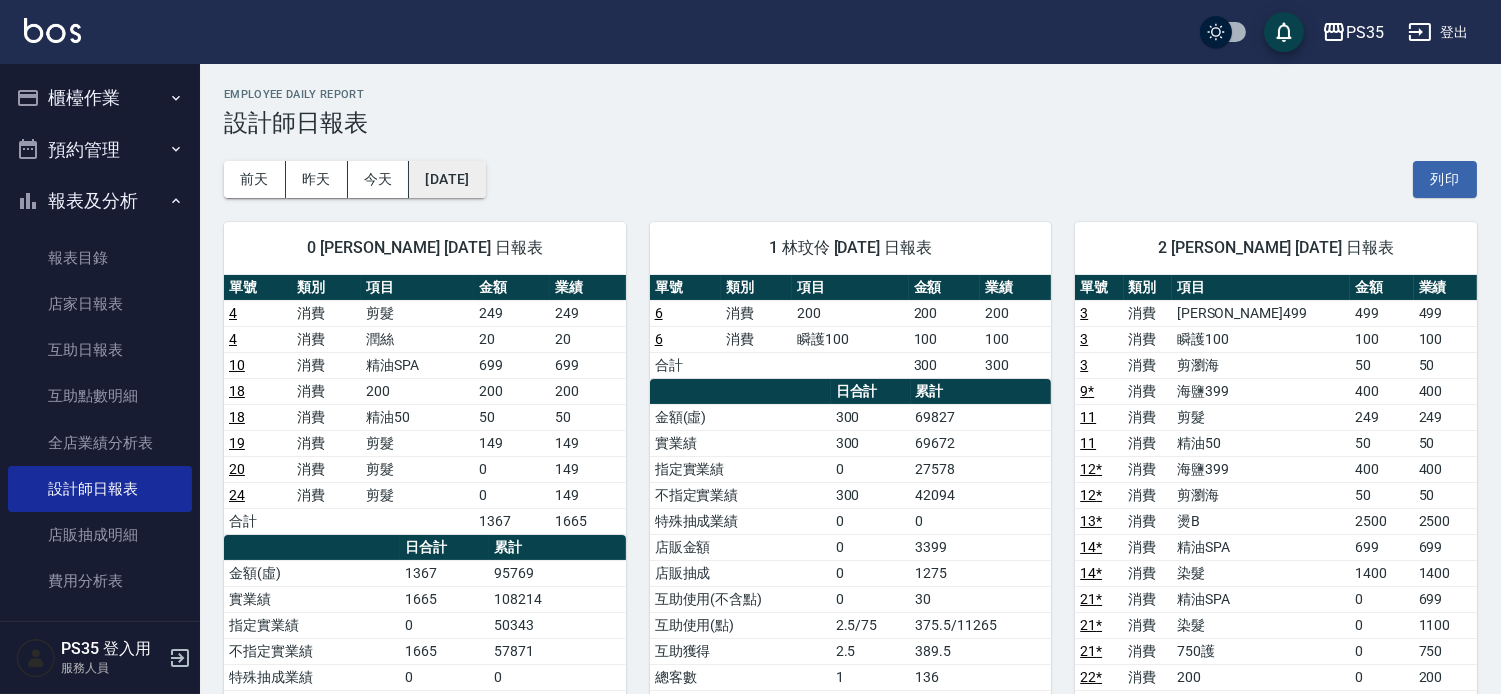 click on "2025/06/30" at bounding box center [447, 179] 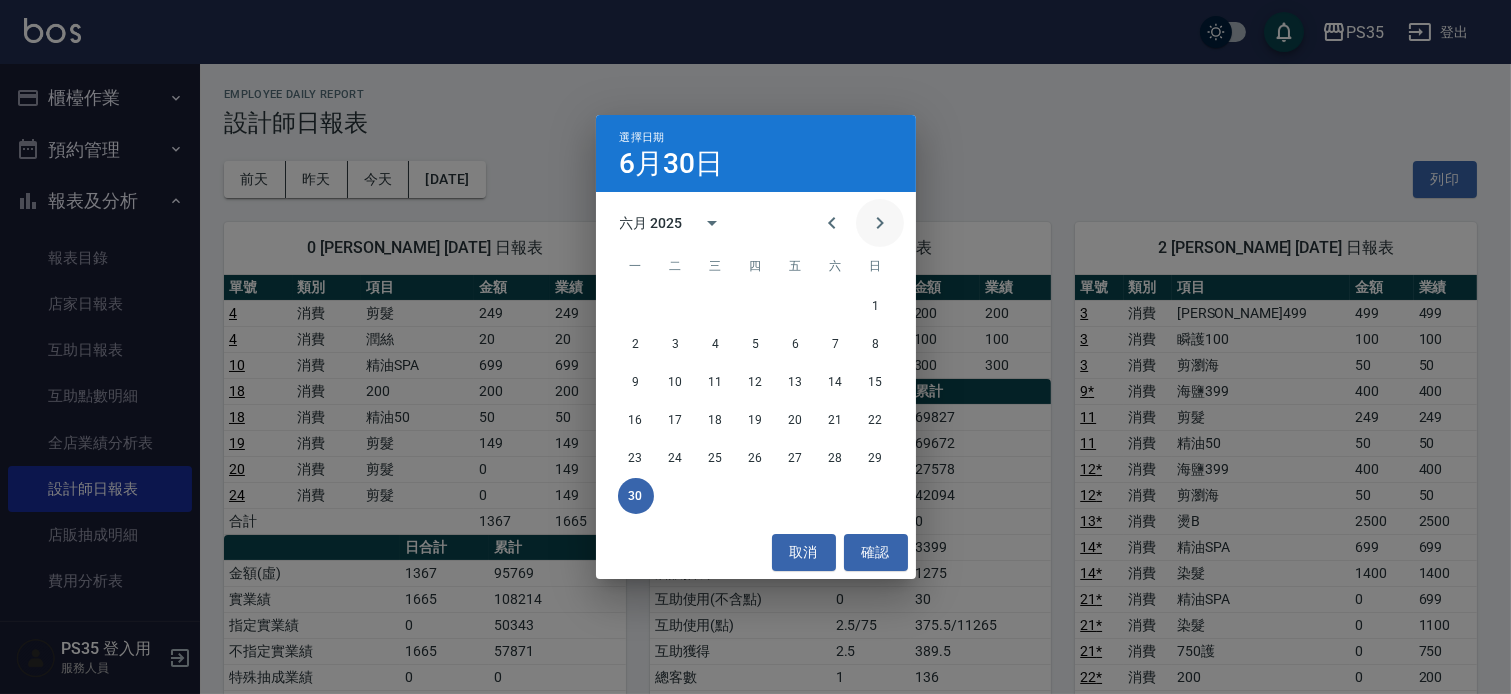 click 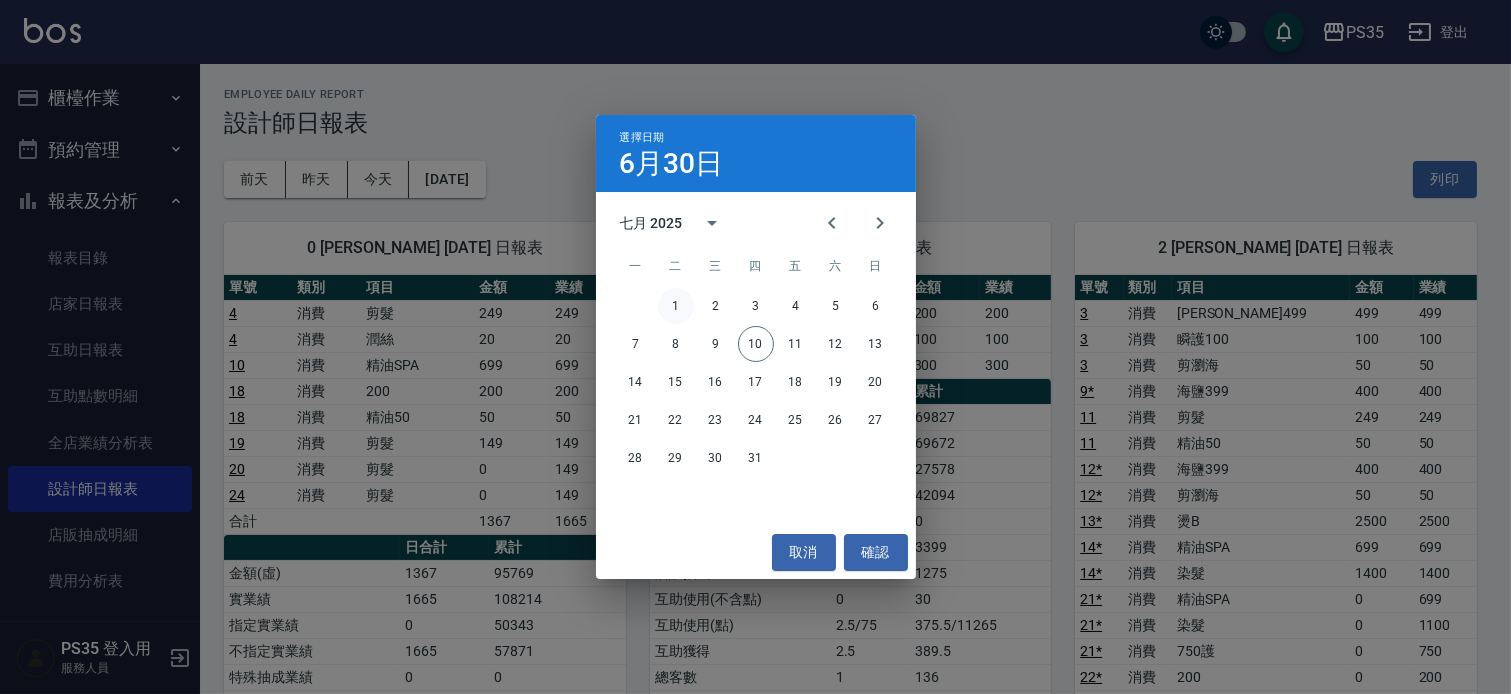 click on "1" at bounding box center (676, 306) 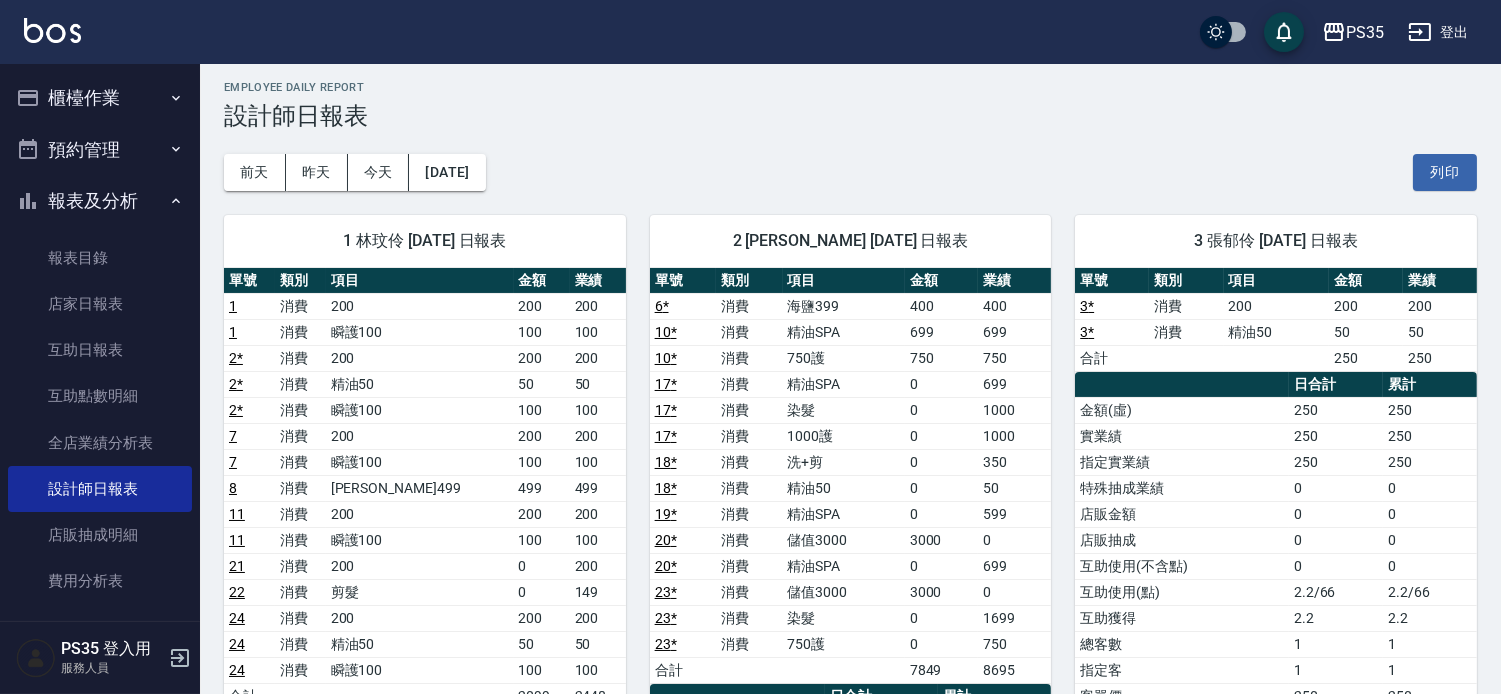 scroll, scrollTop: 0, scrollLeft: 0, axis: both 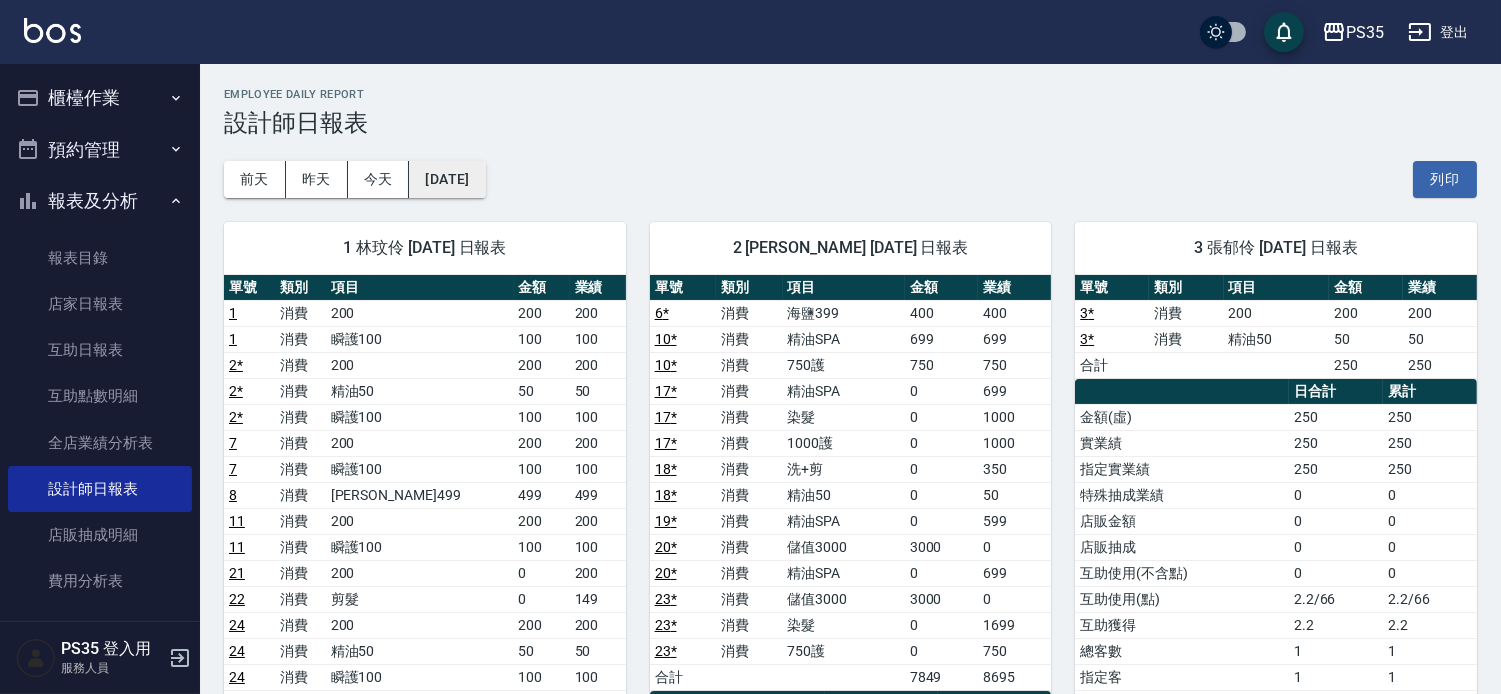 click on "2025/07/01" at bounding box center [447, 179] 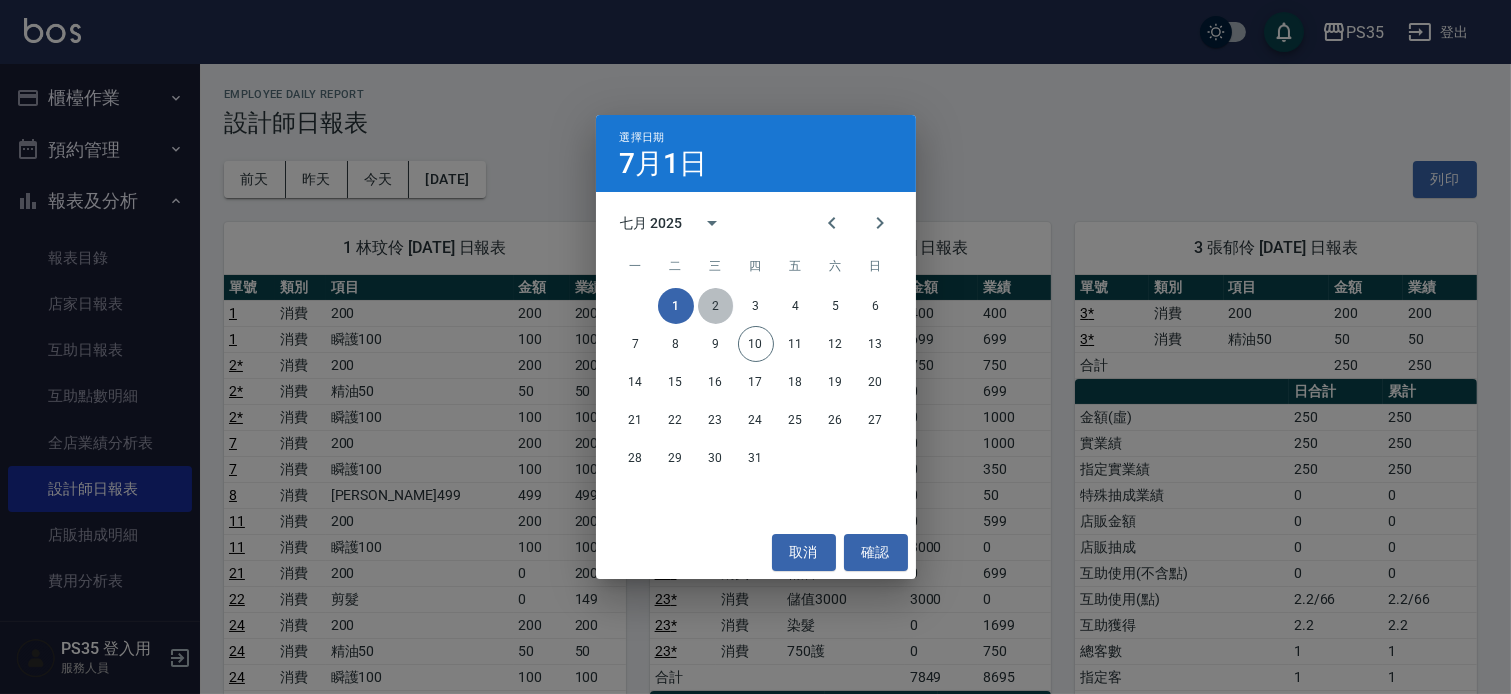 click on "2" at bounding box center [716, 306] 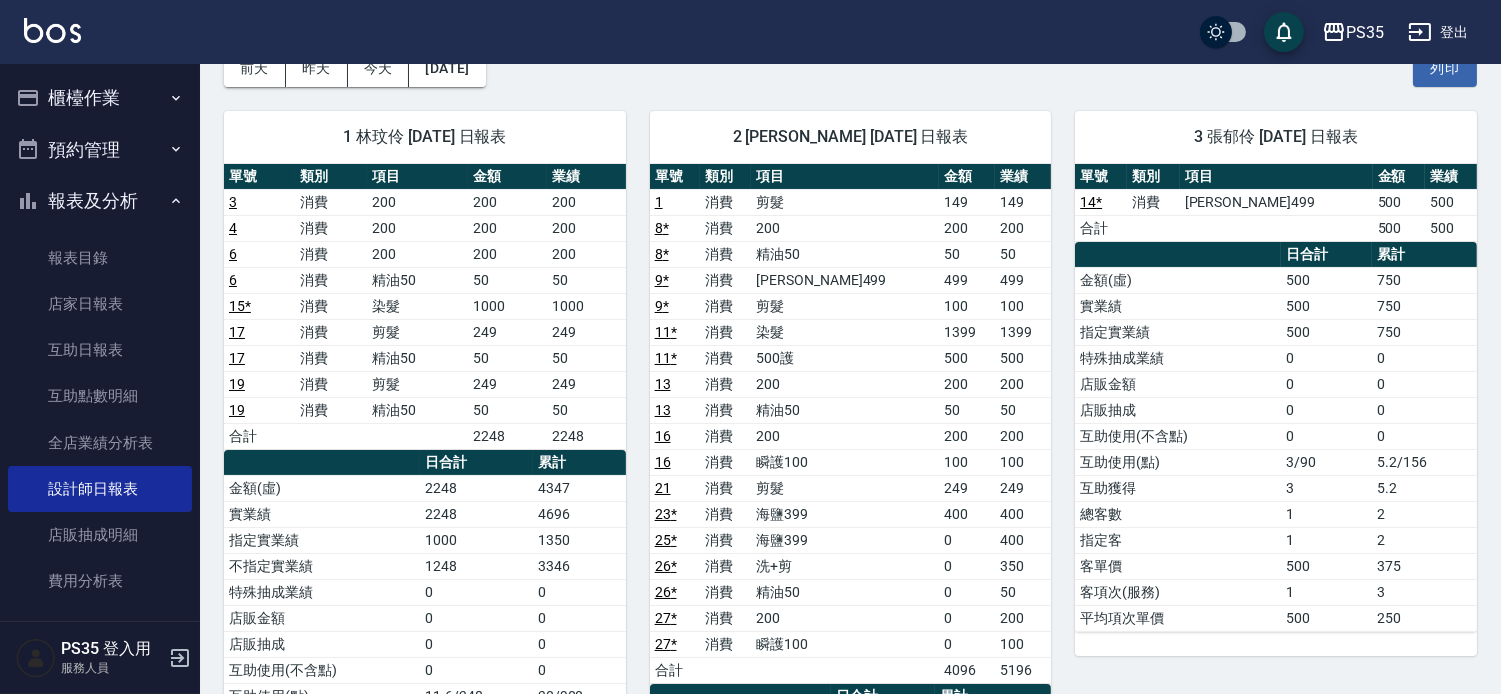 scroll, scrollTop: 0, scrollLeft: 0, axis: both 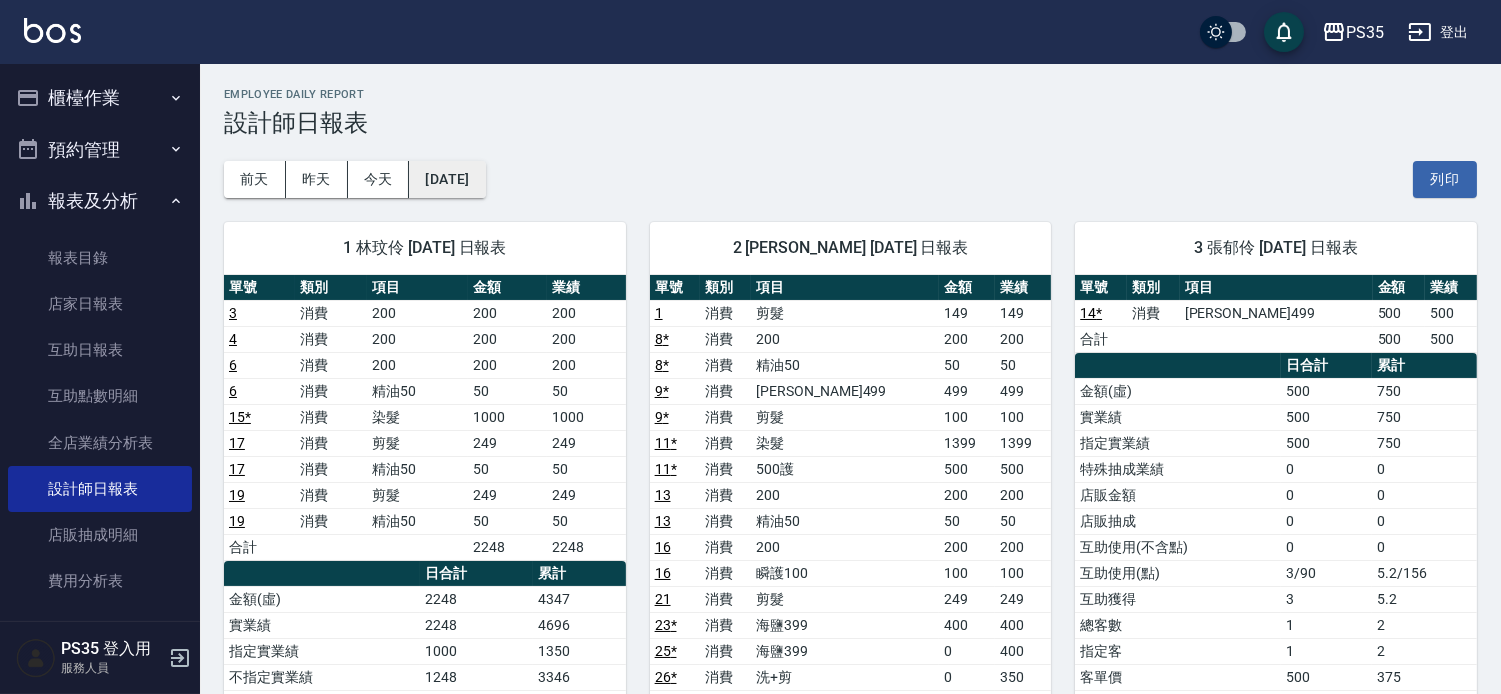 click on "2025/07/02" at bounding box center (447, 179) 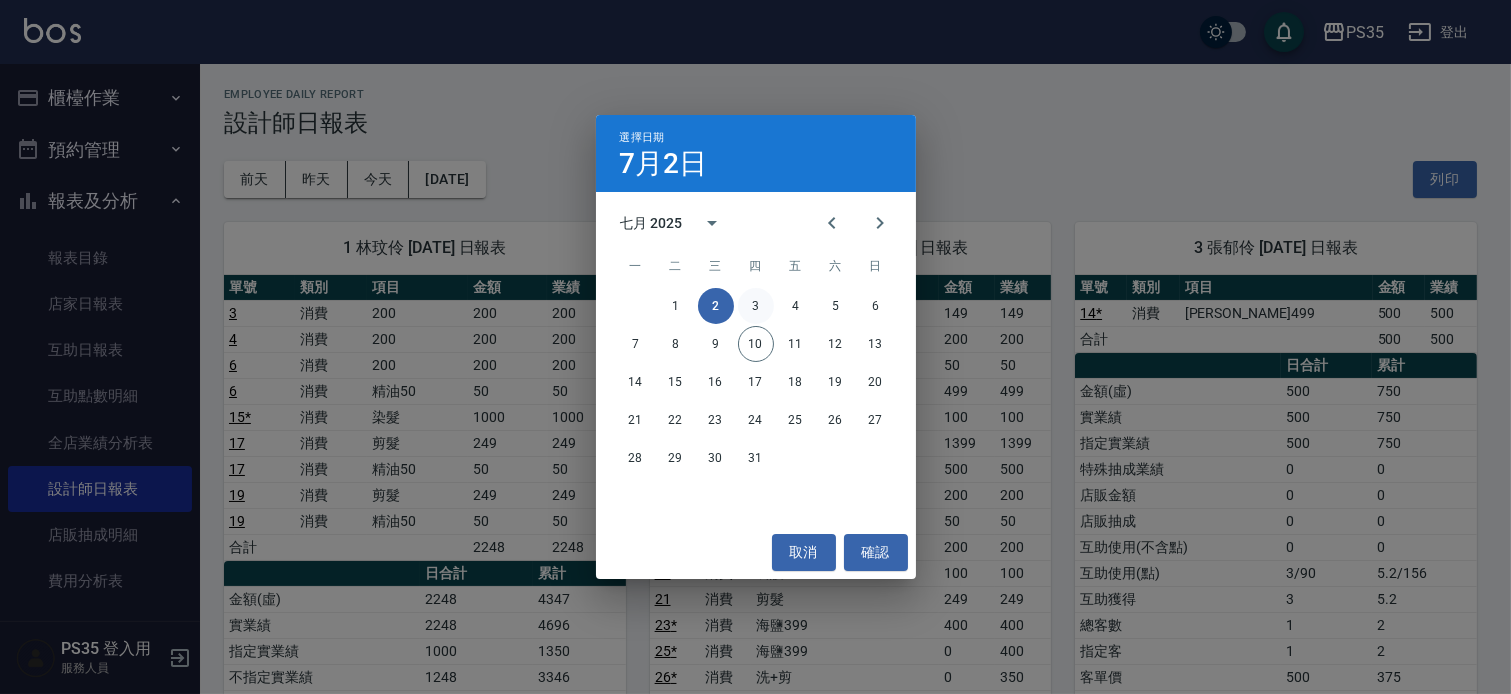 click on "3" at bounding box center (756, 306) 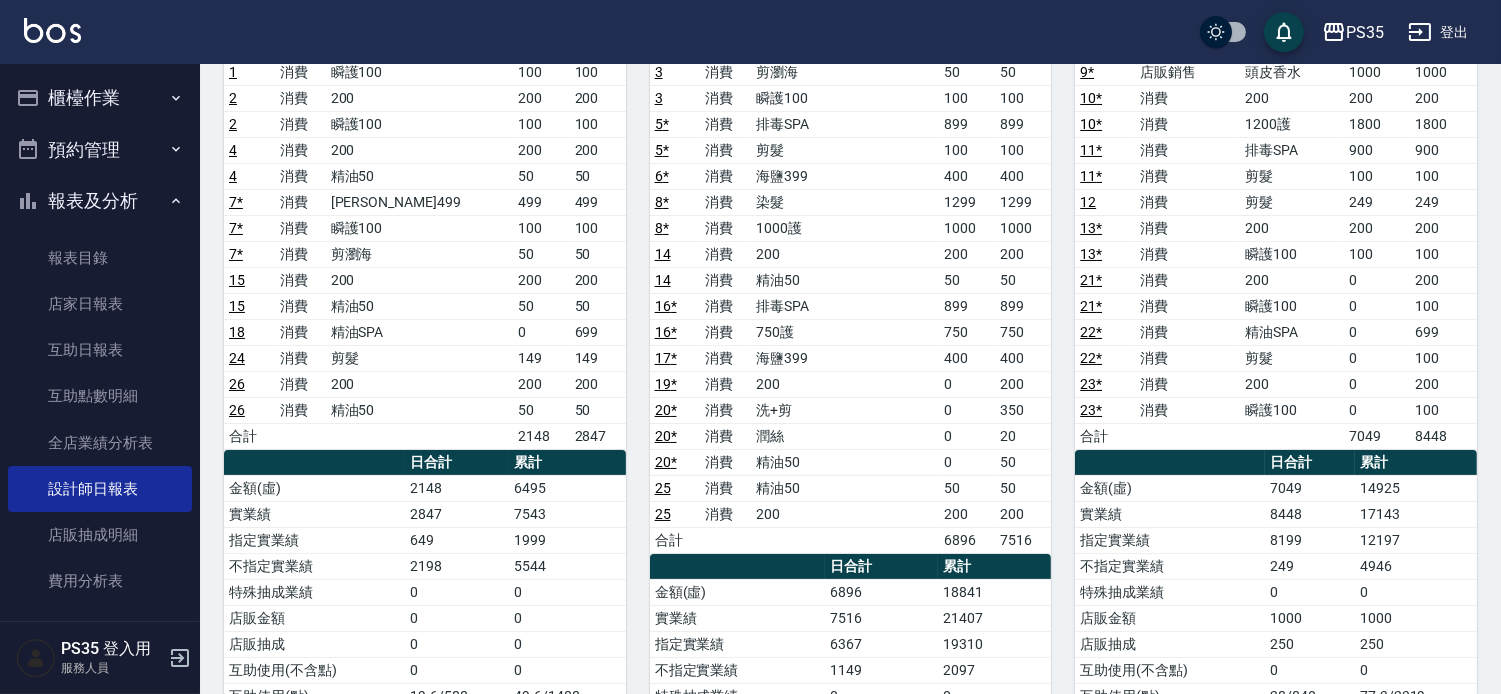 scroll, scrollTop: 0, scrollLeft: 0, axis: both 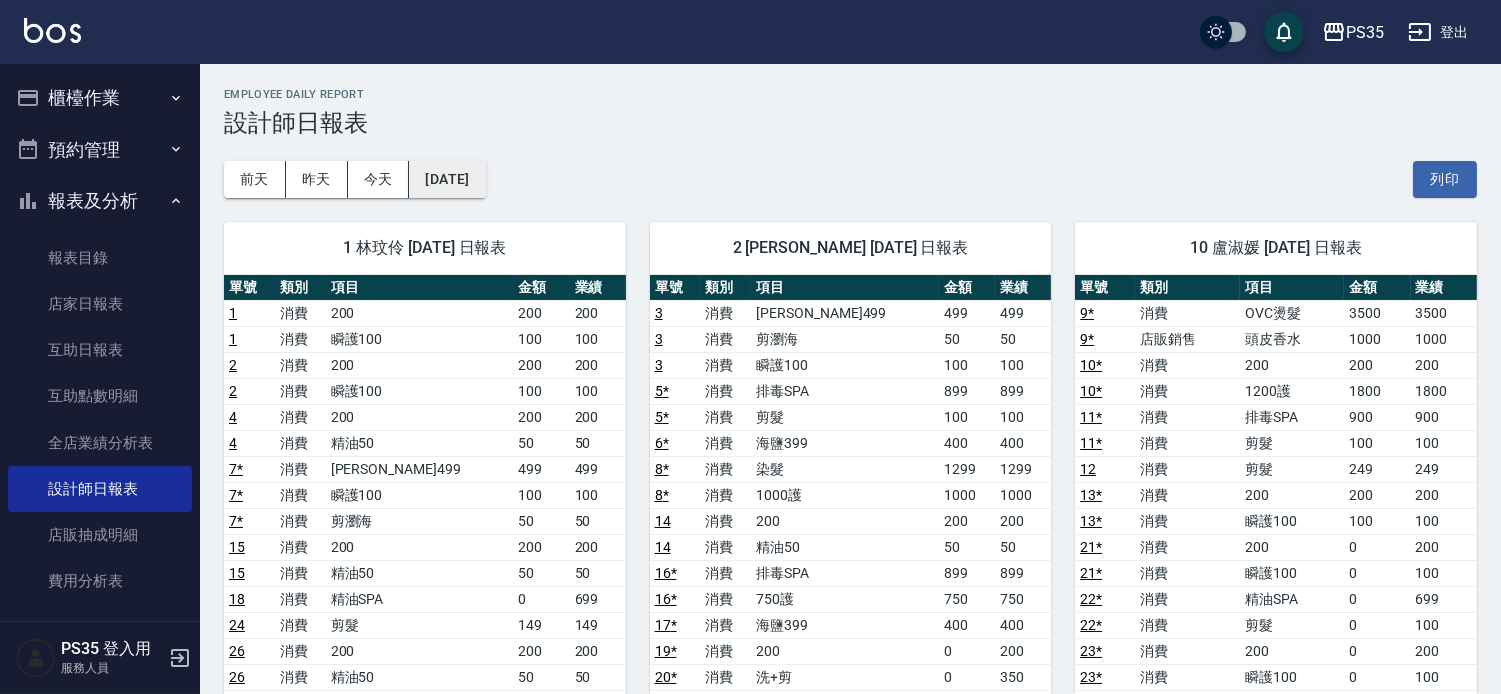 click on "2025/07/03" at bounding box center [447, 179] 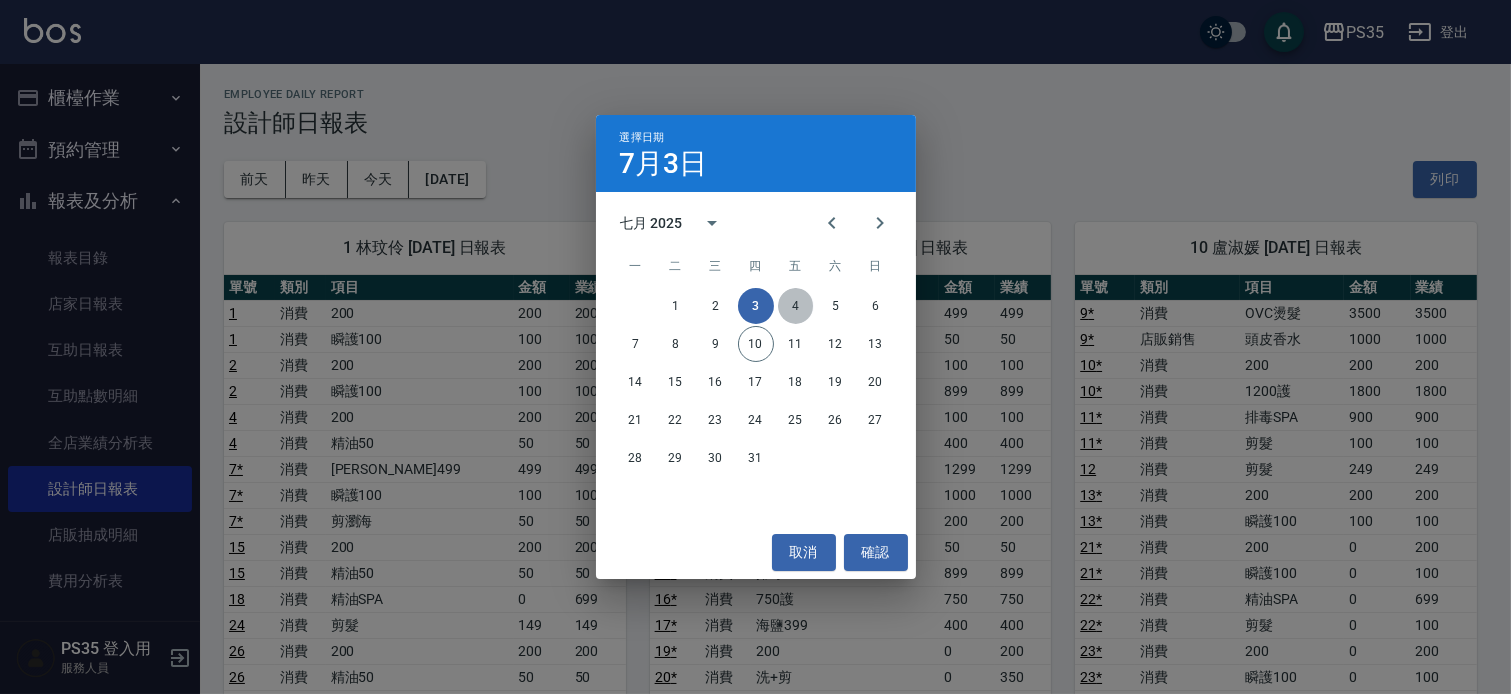 click on "4" at bounding box center [796, 306] 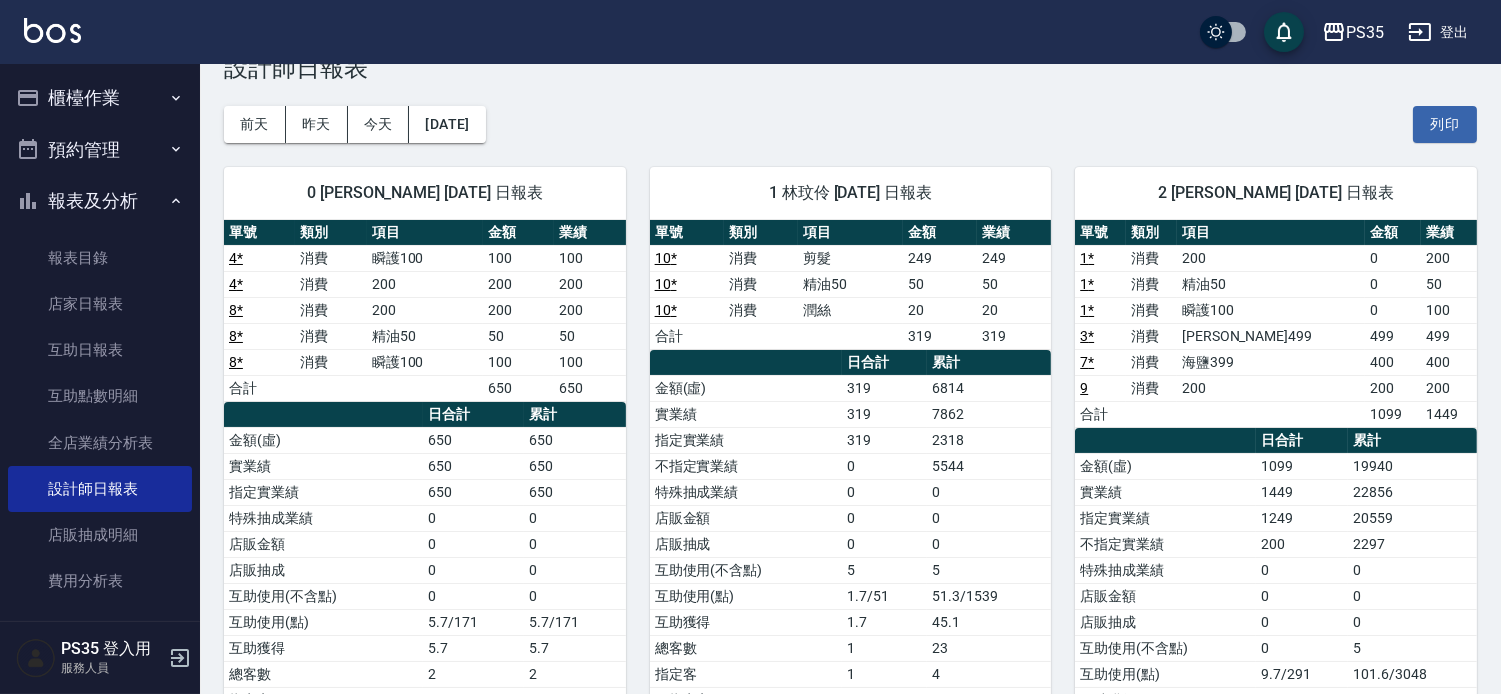 scroll, scrollTop: 0, scrollLeft: 0, axis: both 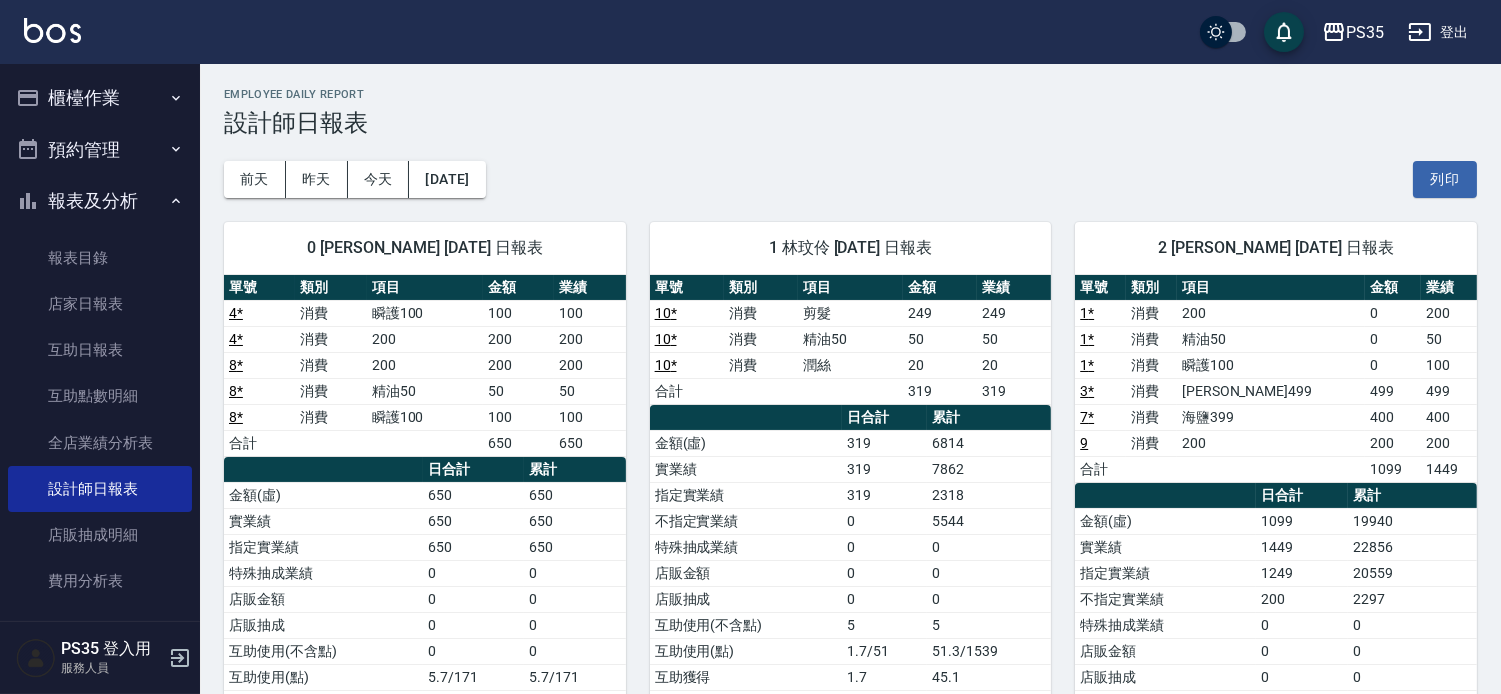 click on "前天 昨天 今天 2025/07/04 列印" at bounding box center [850, 179] 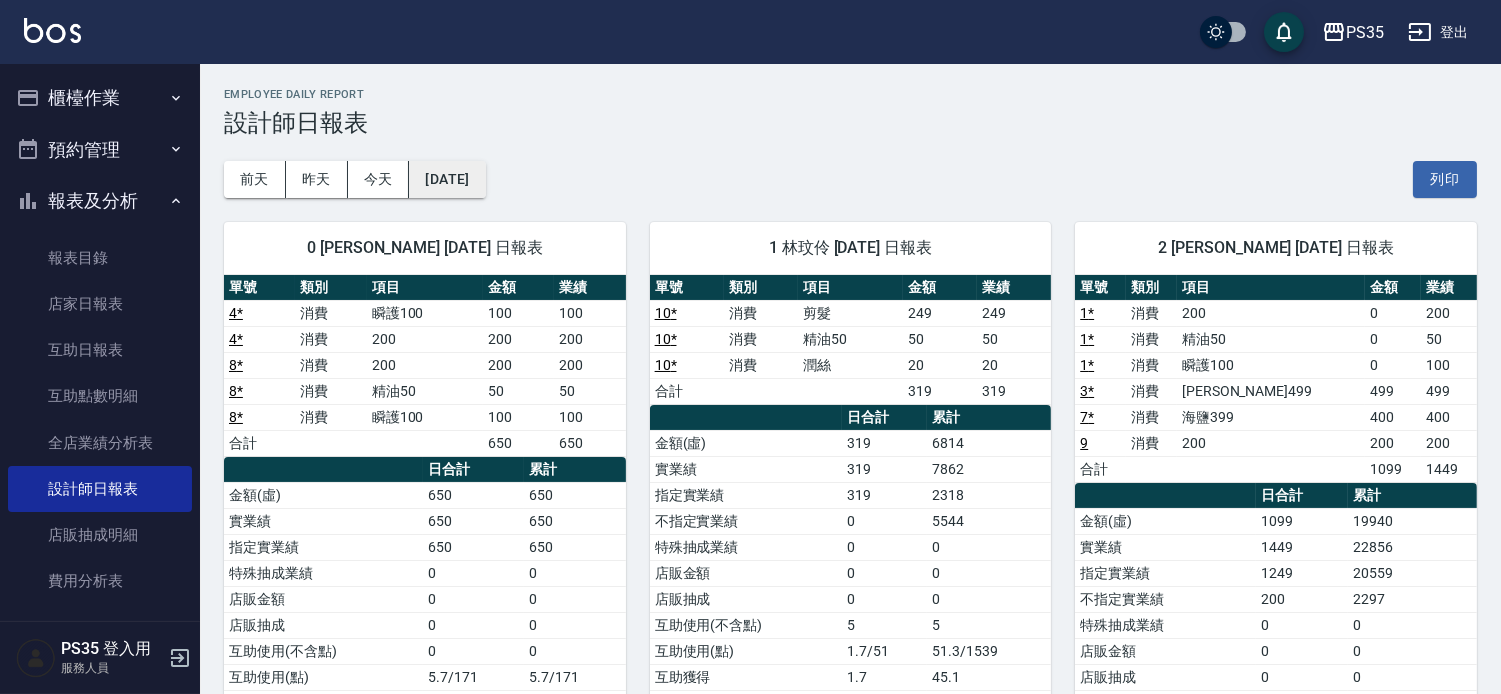 click on "2025/07/04" at bounding box center (447, 179) 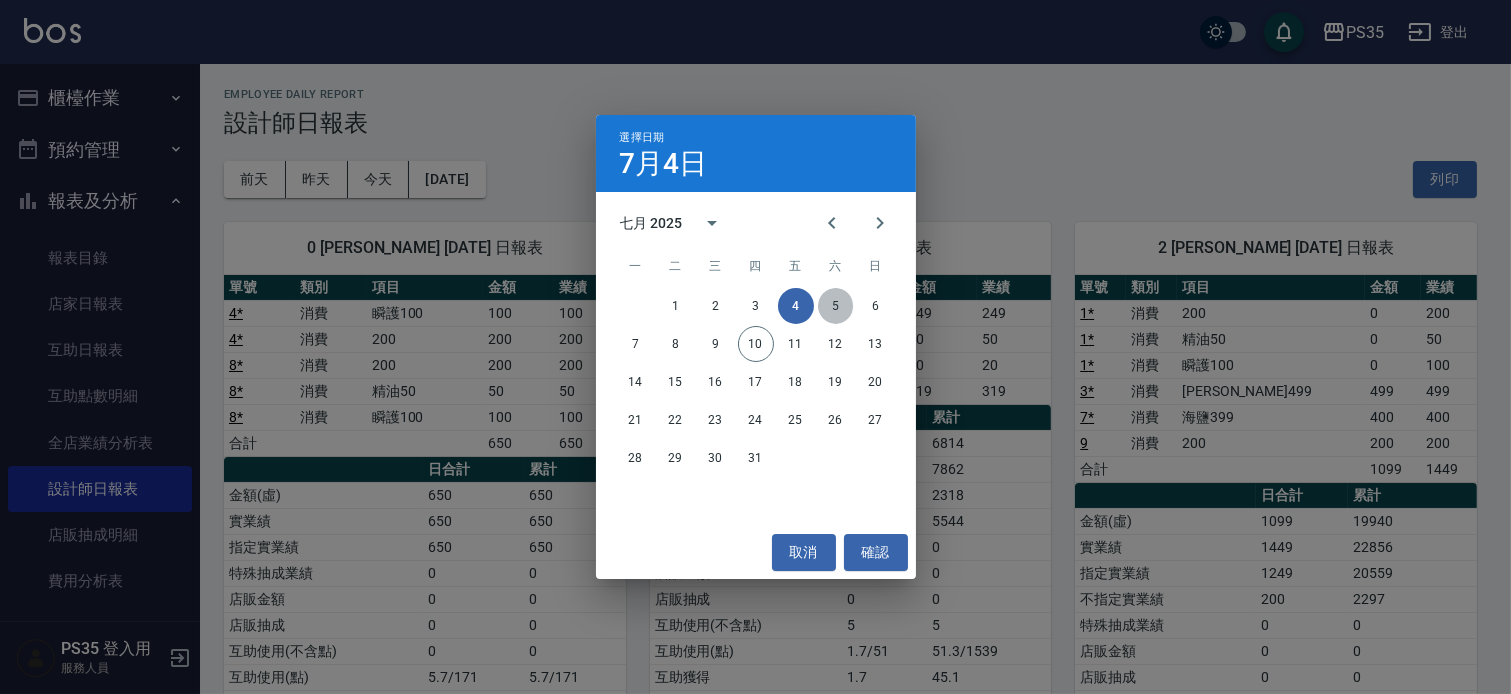 click on "5" at bounding box center (836, 306) 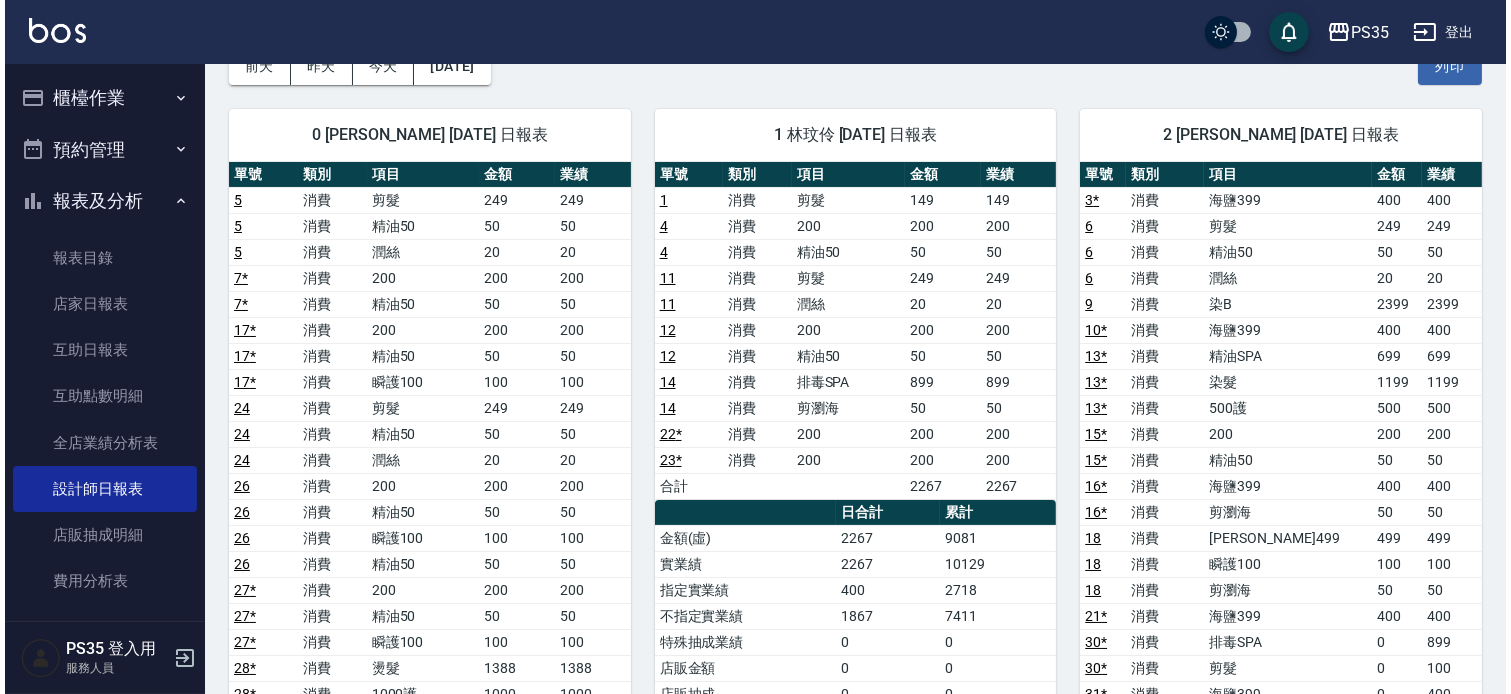 scroll, scrollTop: 0, scrollLeft: 0, axis: both 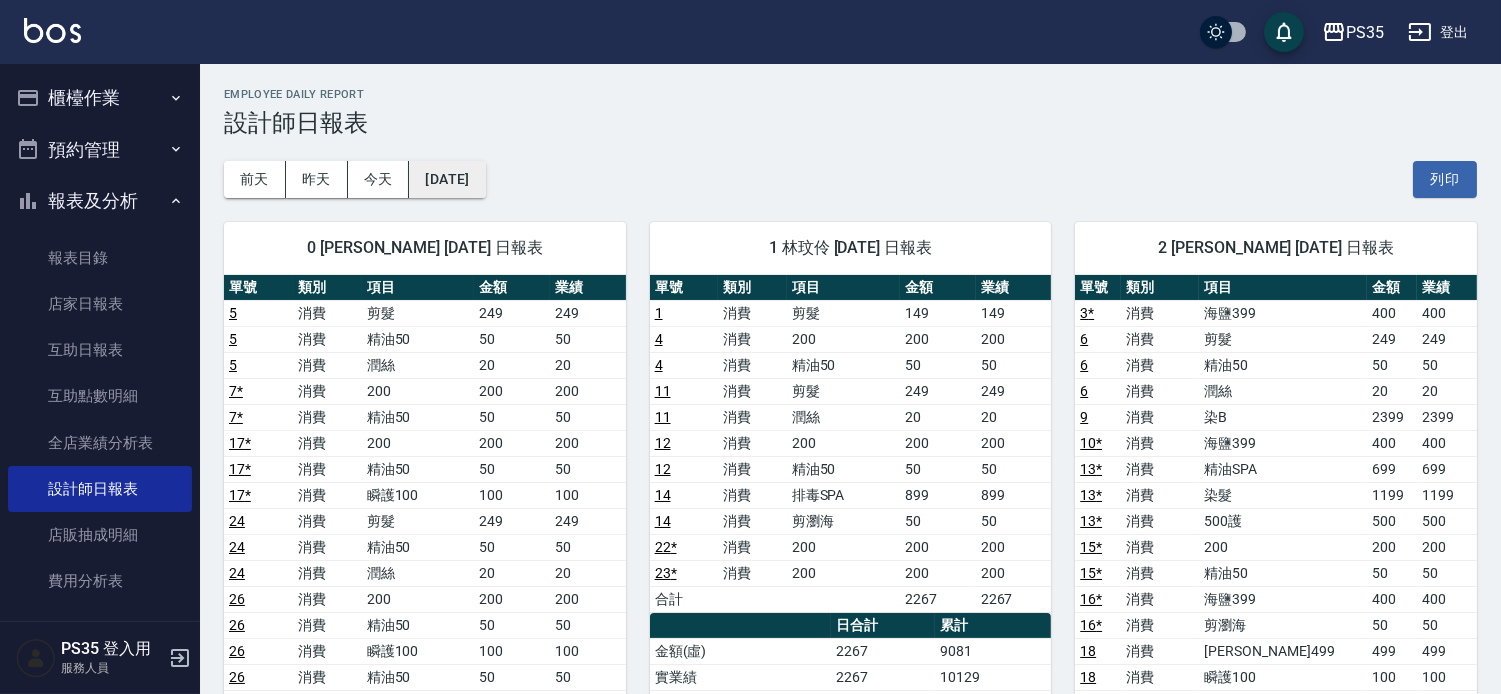 click on "前天 昨天 今天 2025/07/05 列印" at bounding box center [850, 179] 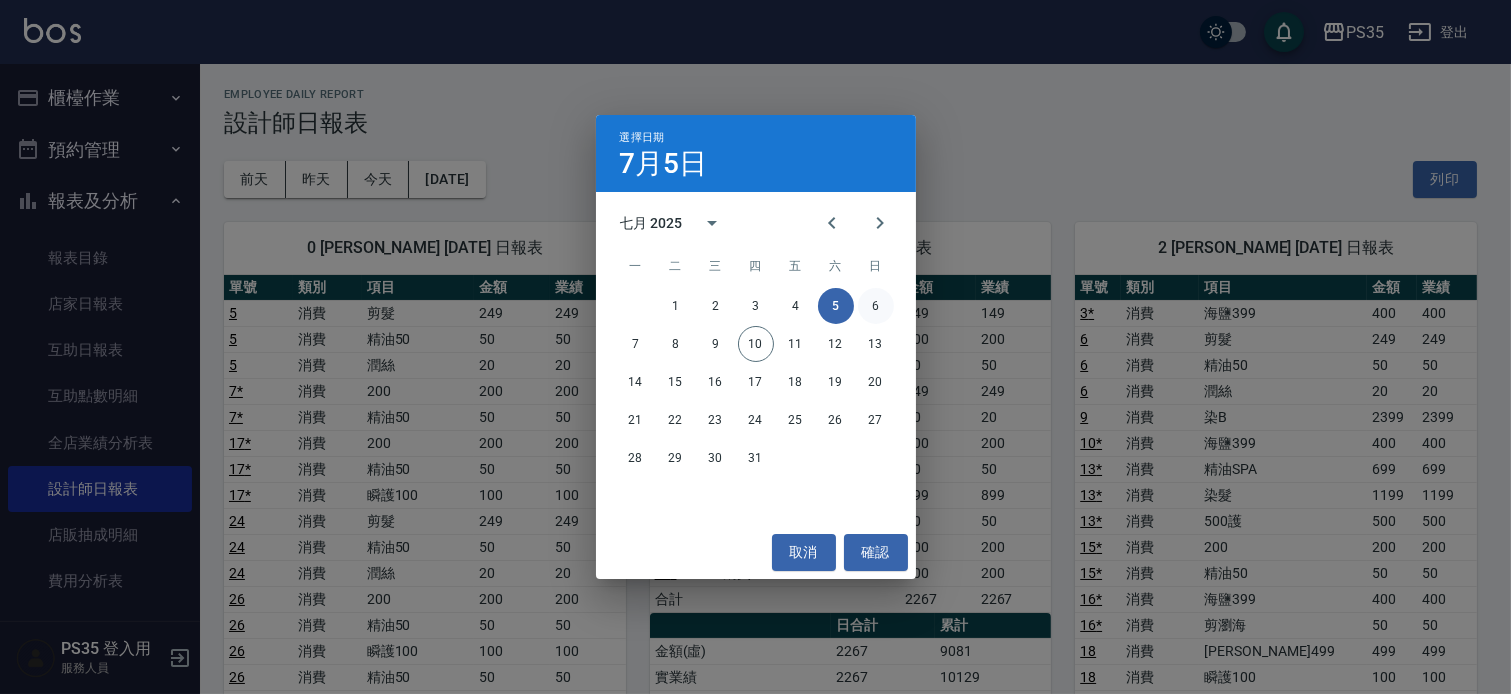 click on "6" at bounding box center [876, 306] 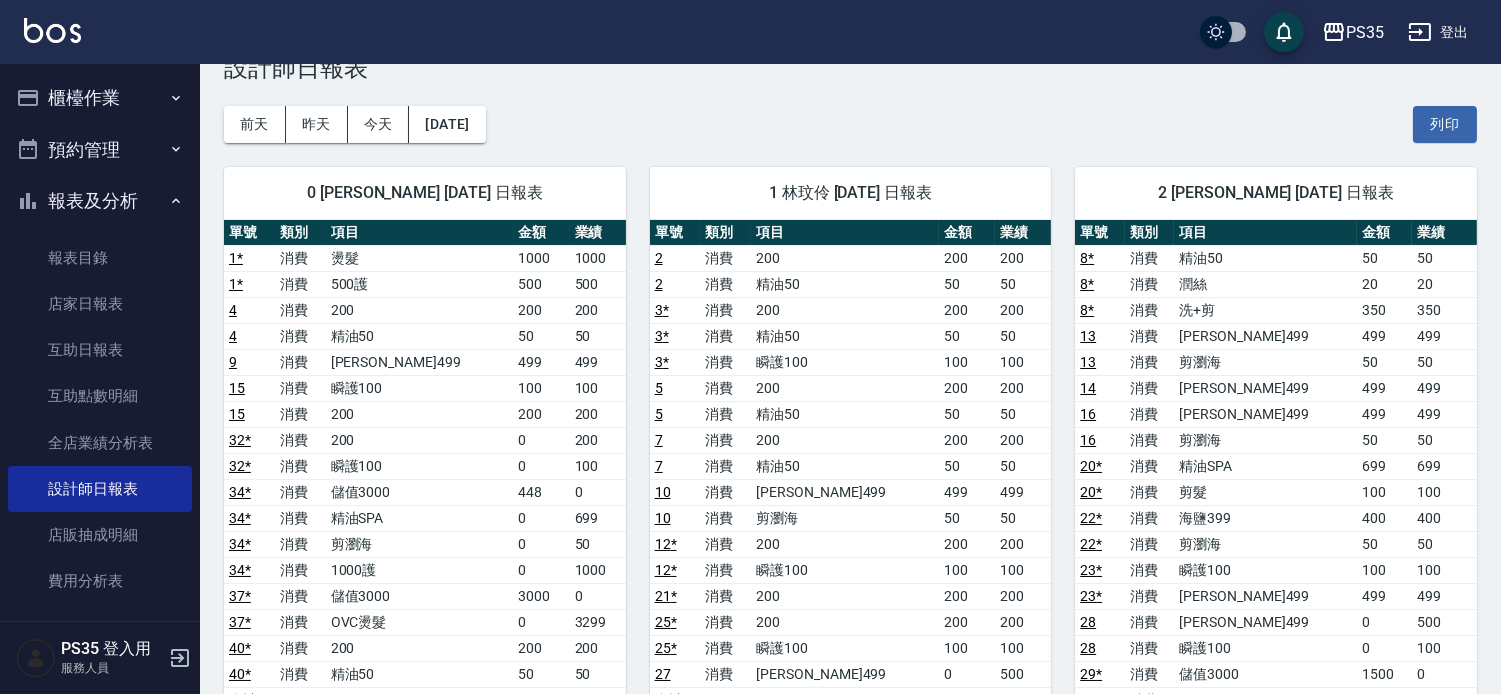 scroll, scrollTop: 0, scrollLeft: 0, axis: both 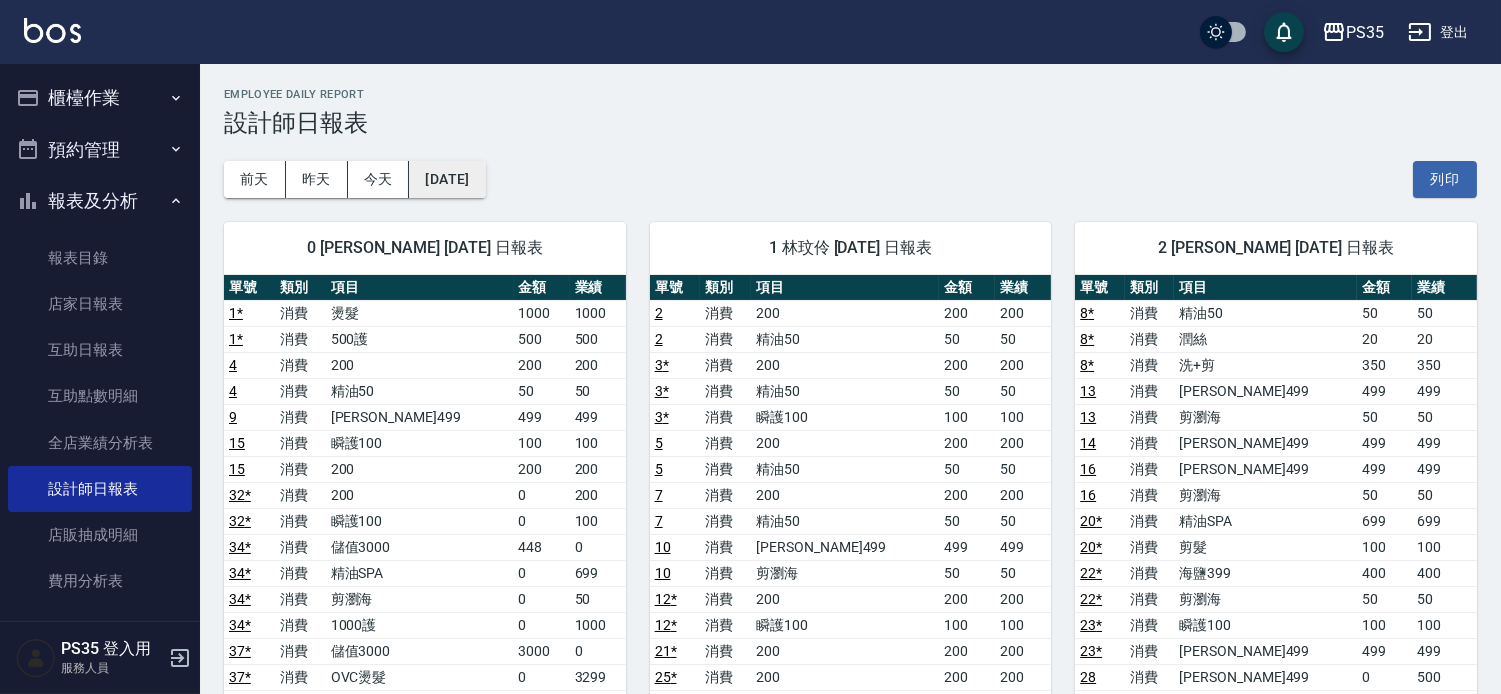 click on "2025/07/06" at bounding box center [447, 179] 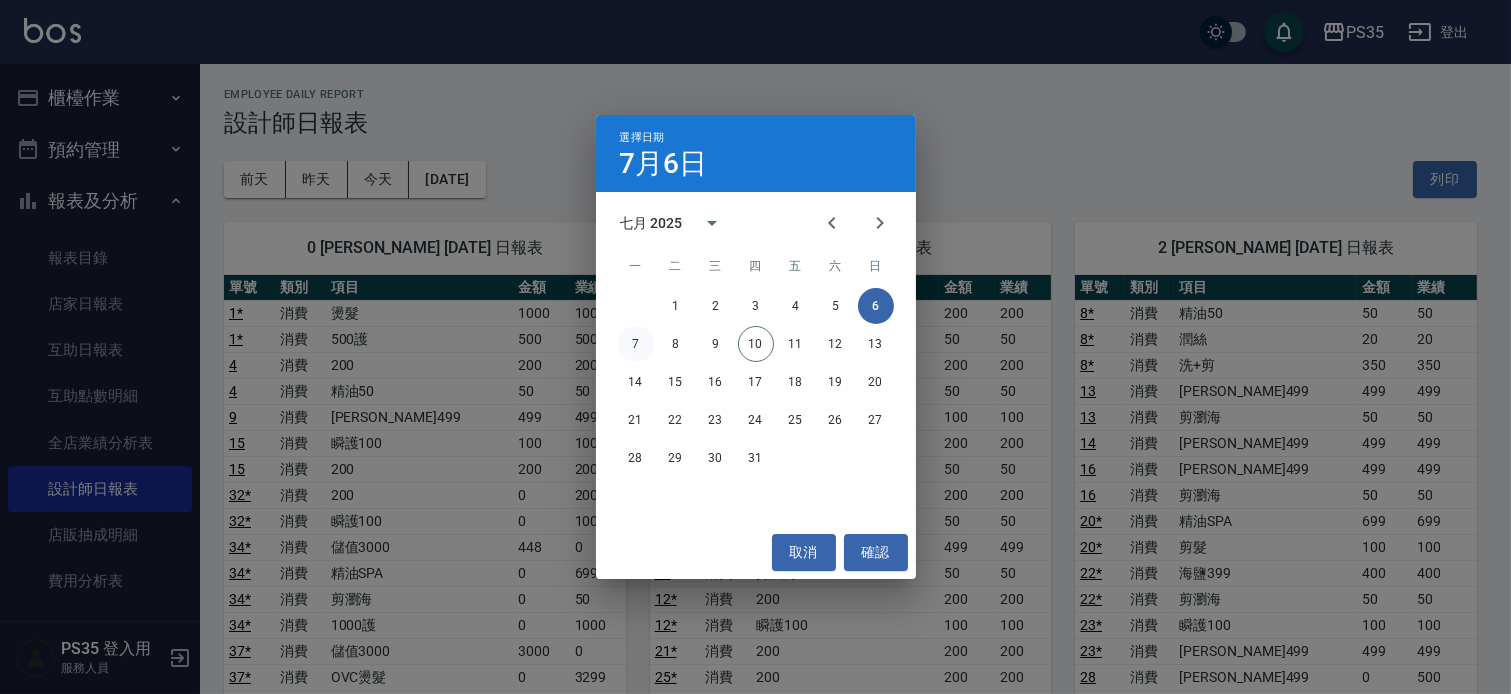click on "7" at bounding box center (636, 344) 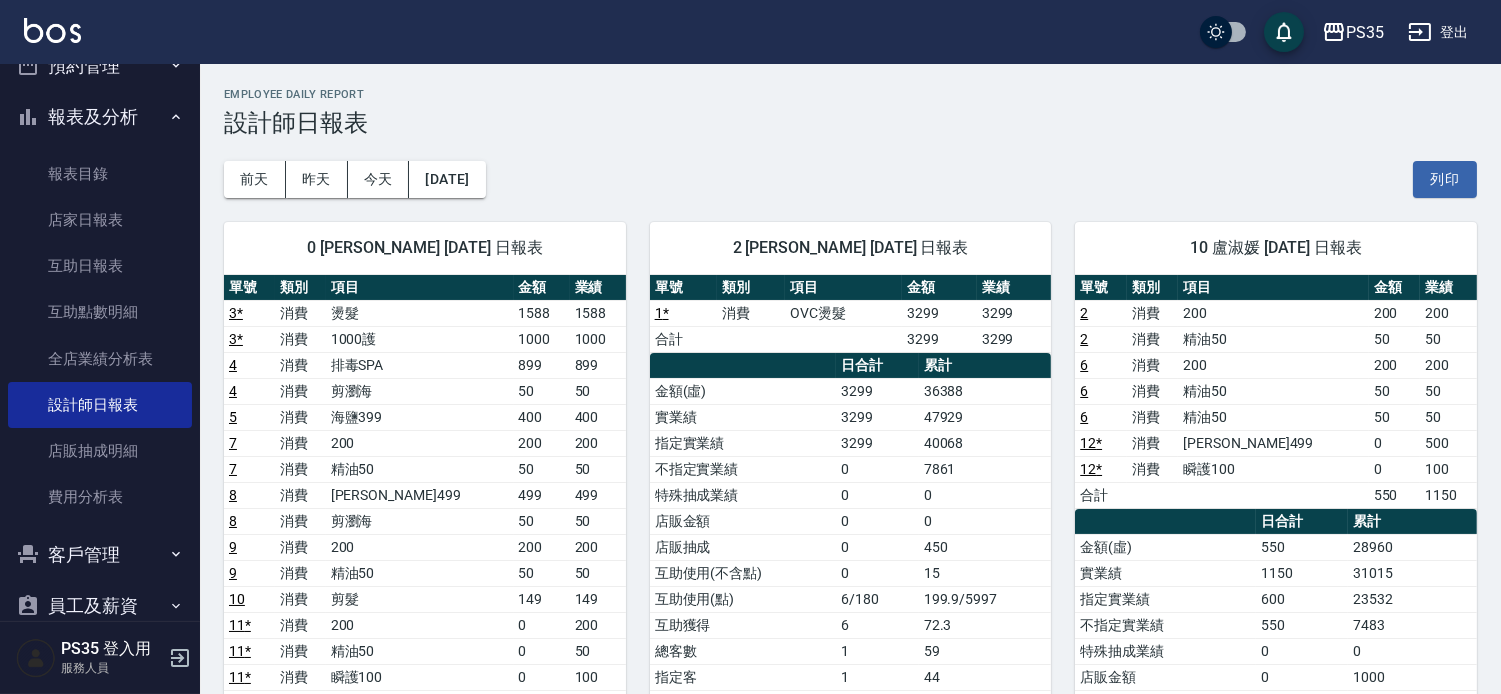scroll, scrollTop: 168, scrollLeft: 0, axis: vertical 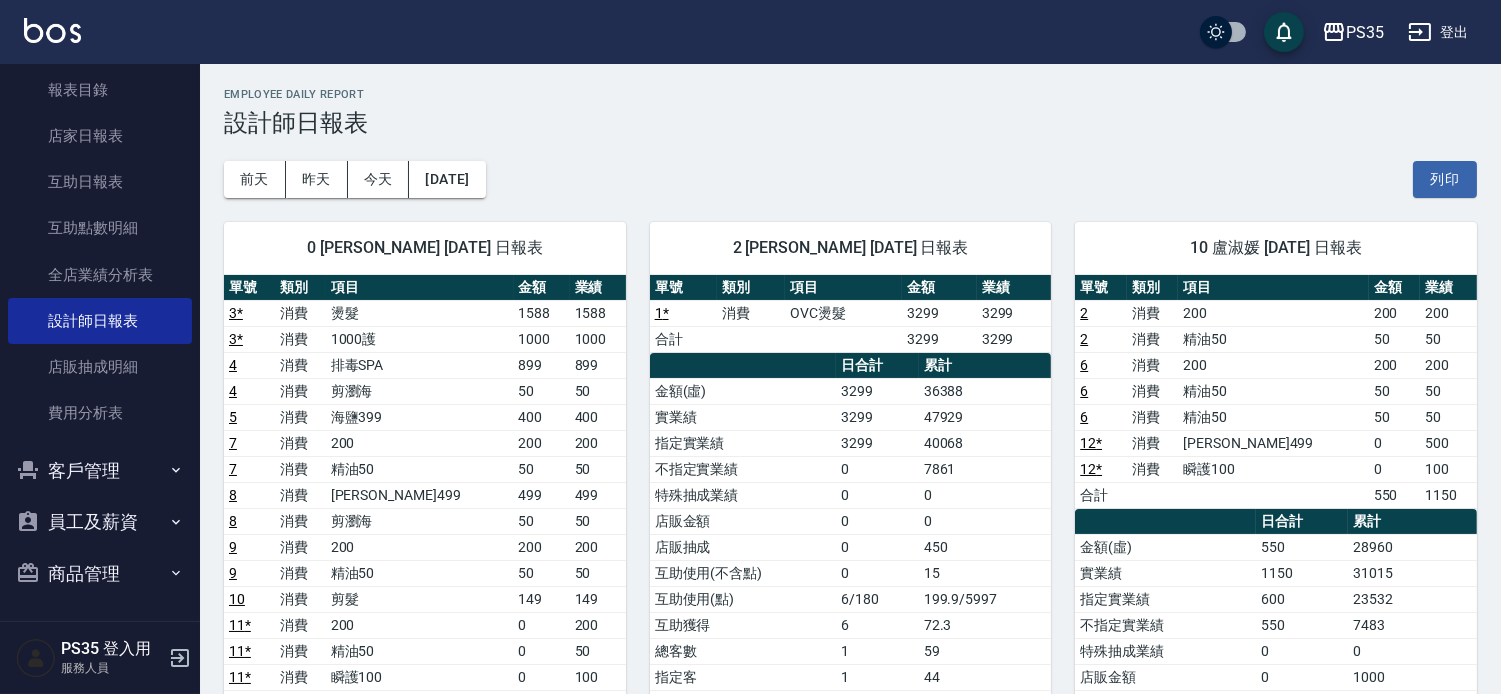 click on "客戶管理" at bounding box center (100, 471) 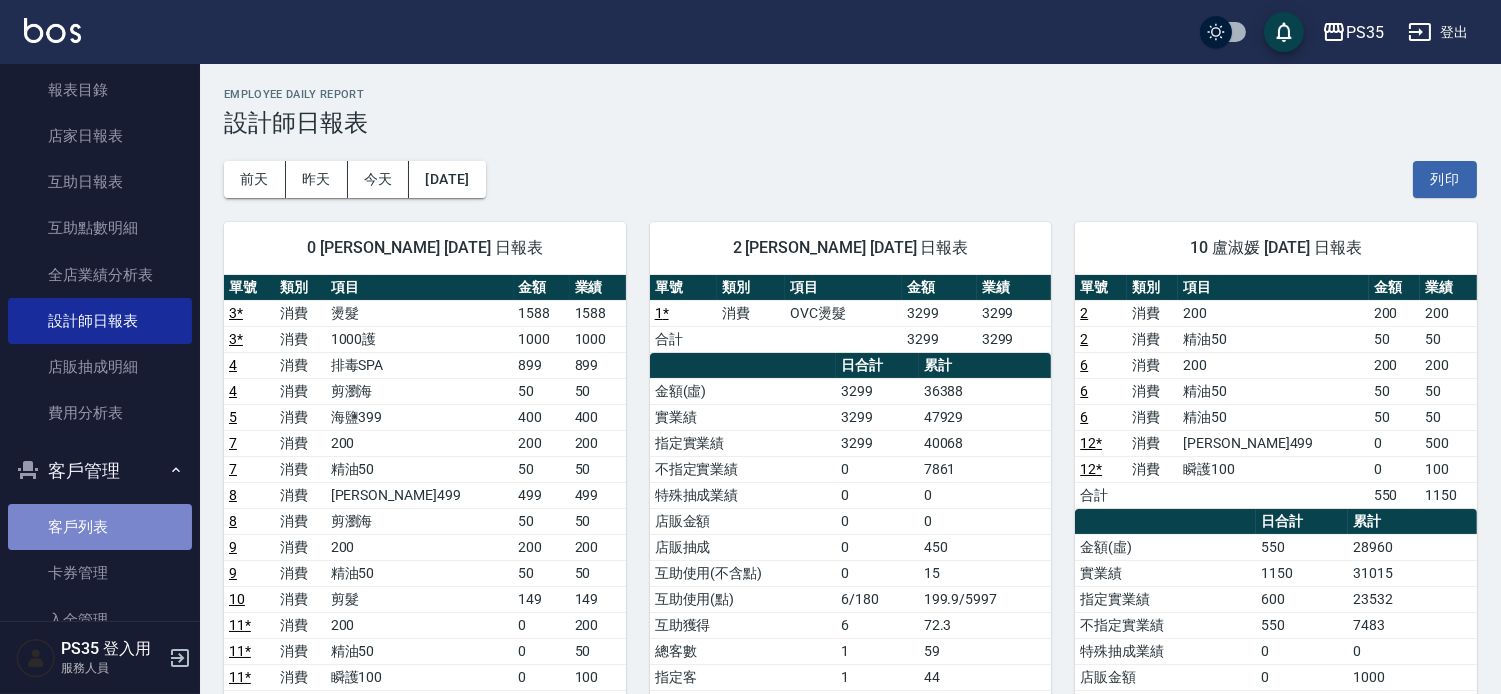 click on "客戶列表" at bounding box center (100, 527) 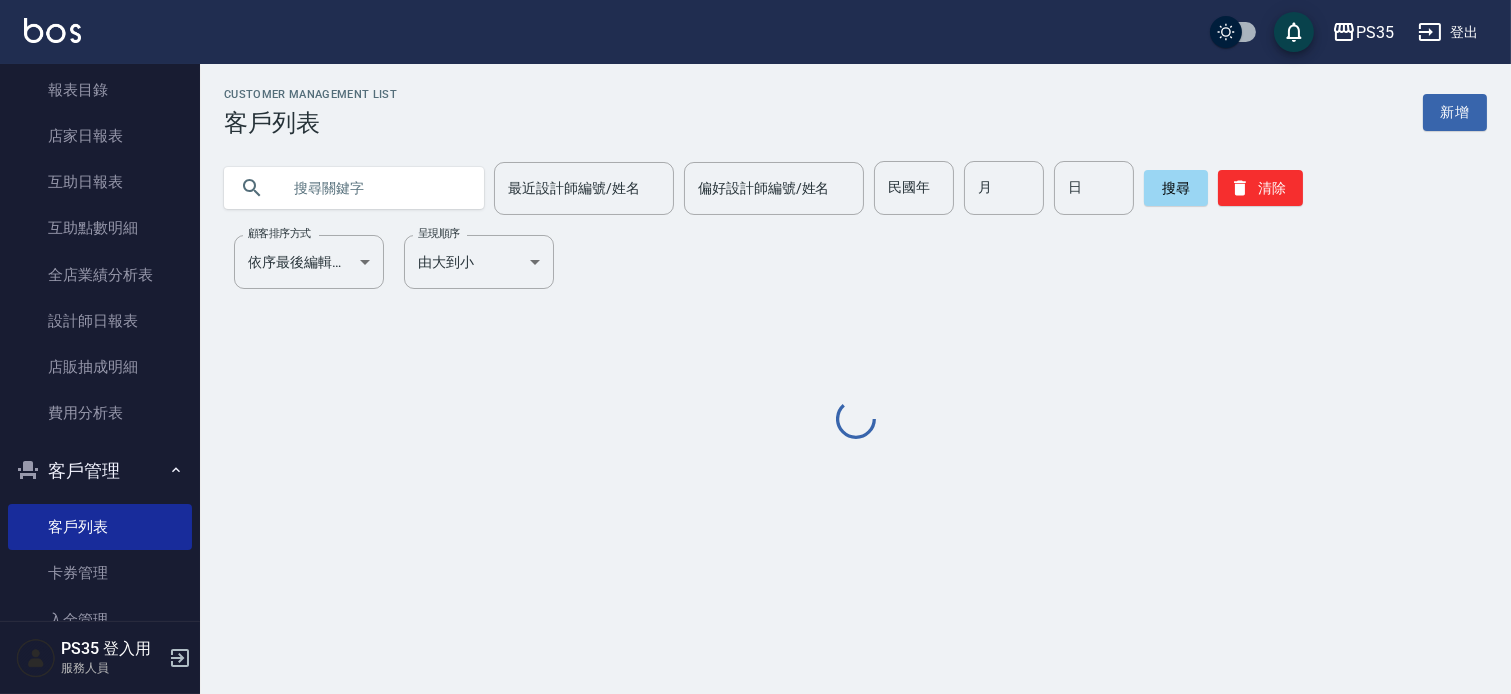 click at bounding box center [374, 188] 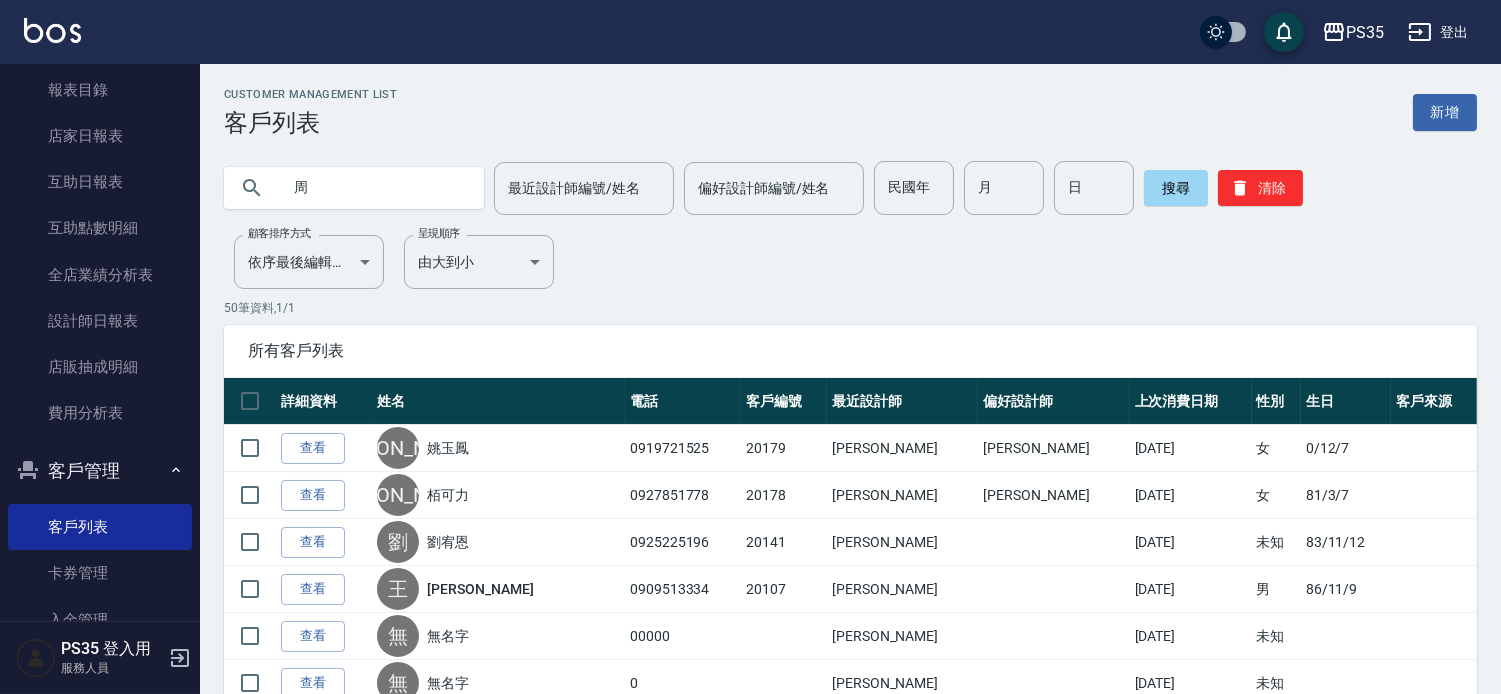 type on "周" 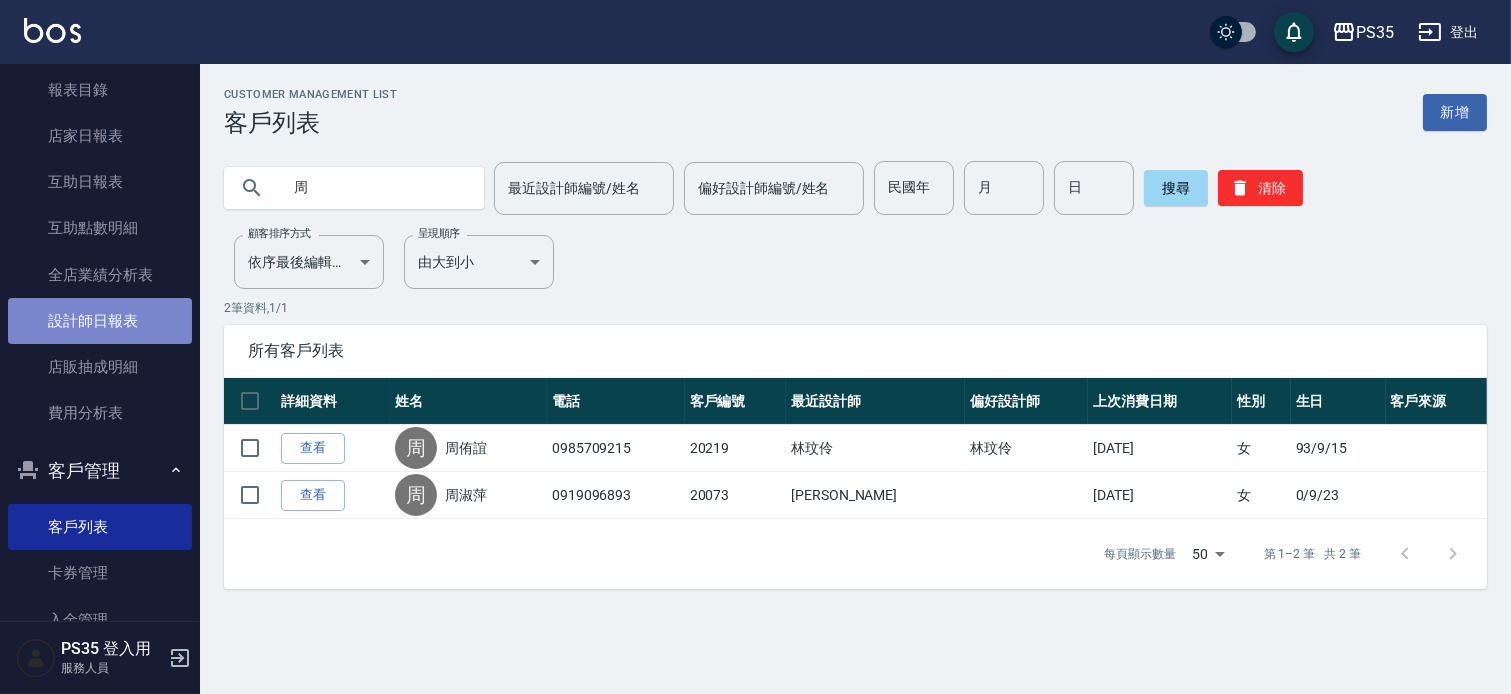 click on "設計師日報表" at bounding box center [100, 321] 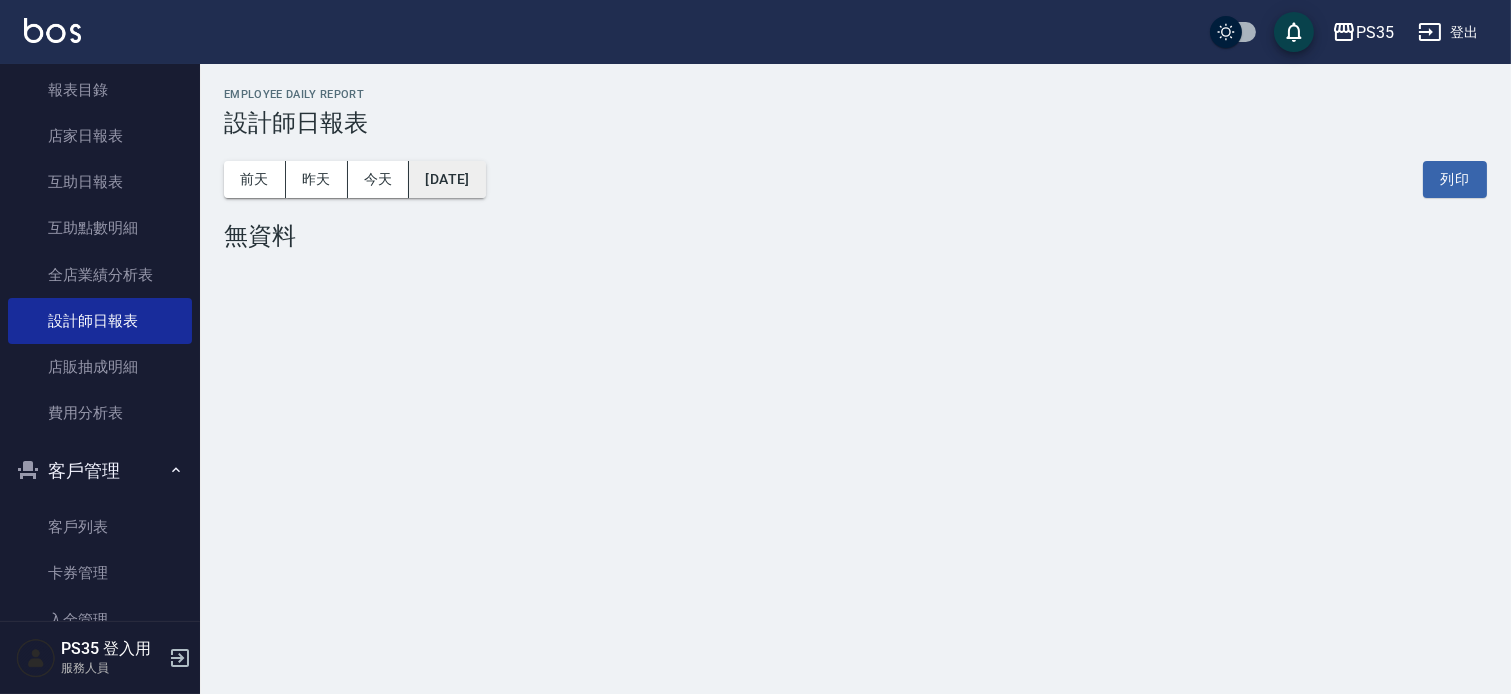 click on "2025/07/10" at bounding box center (447, 179) 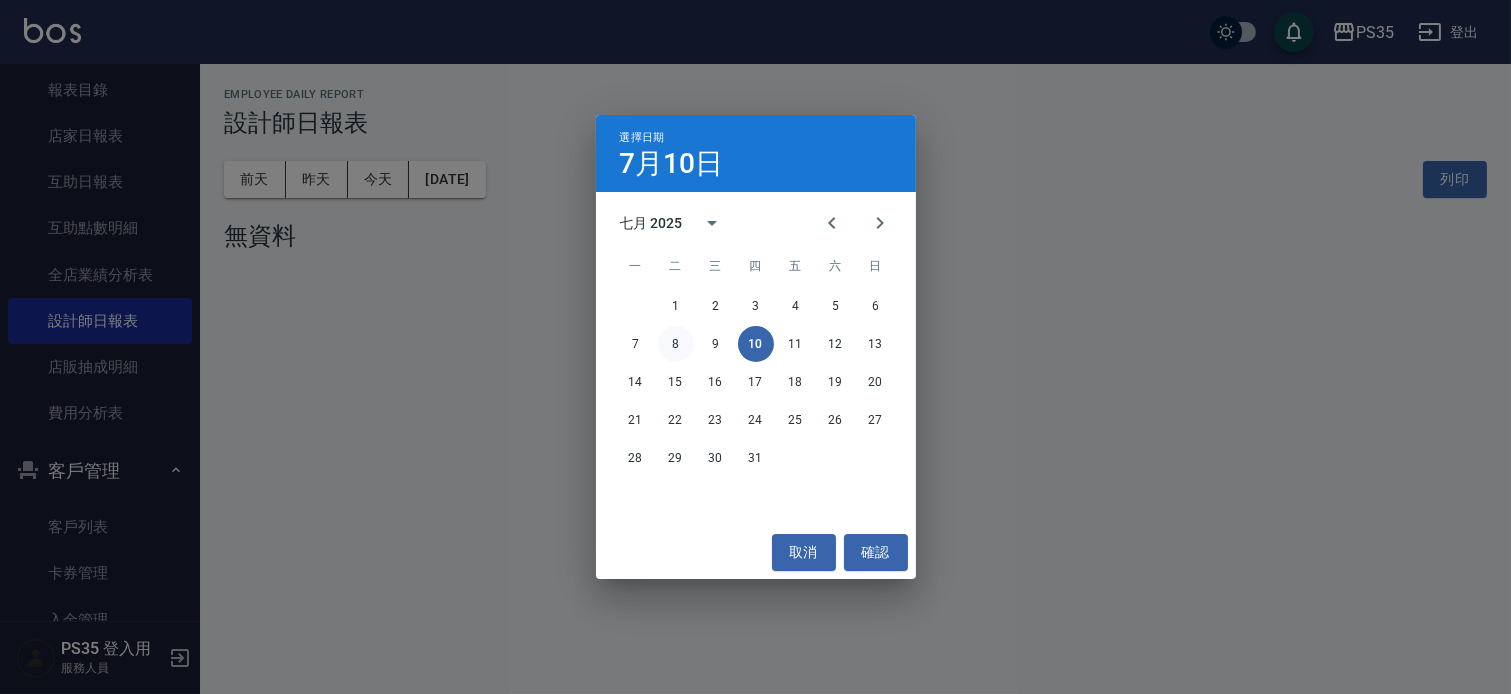 click on "8" at bounding box center [676, 344] 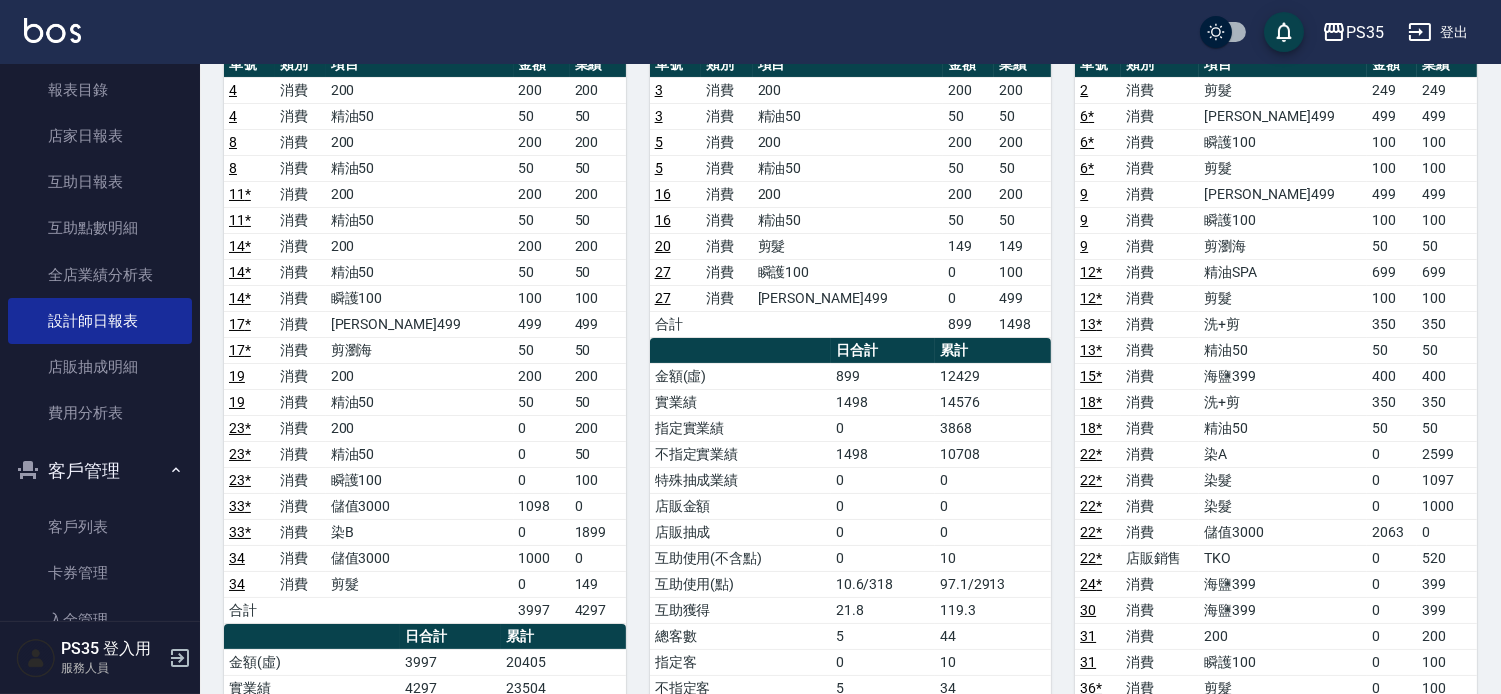 scroll, scrollTop: 222, scrollLeft: 0, axis: vertical 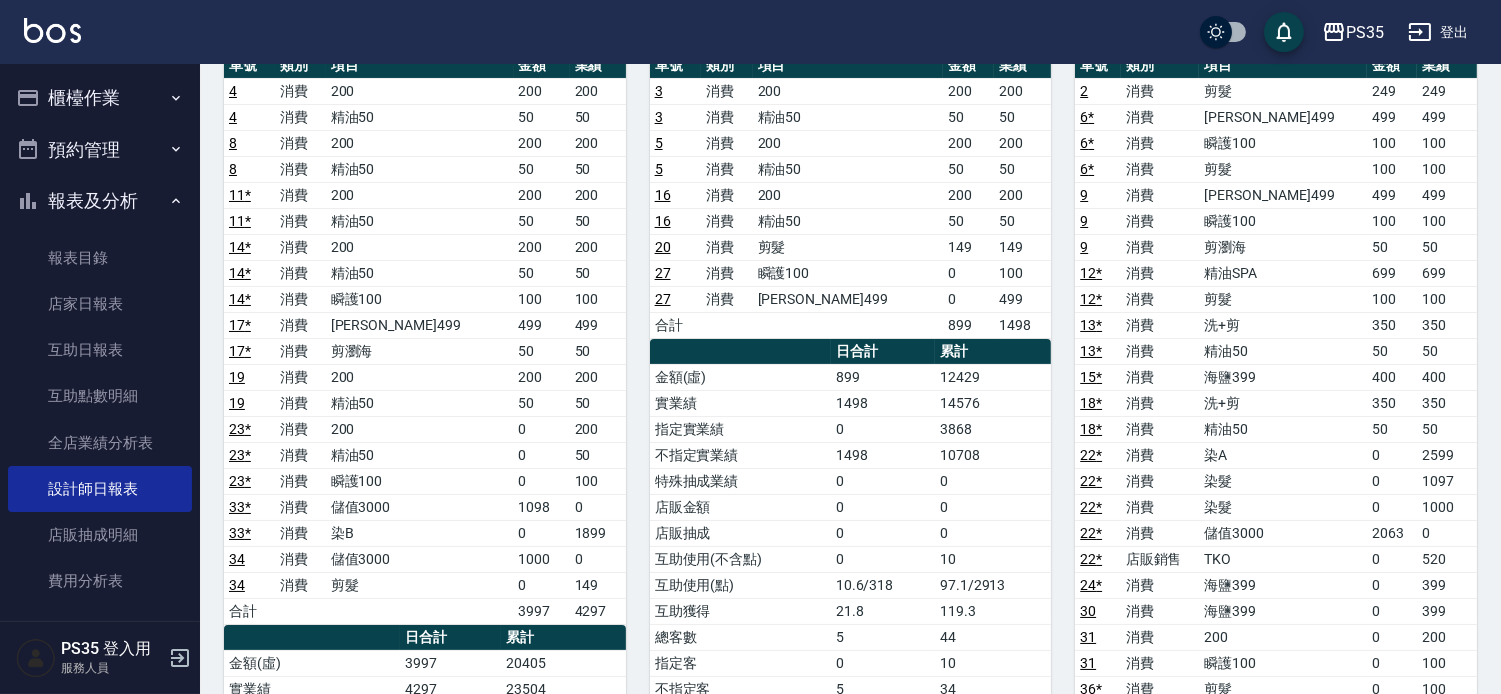 click on "互助日報表" at bounding box center [100, 350] 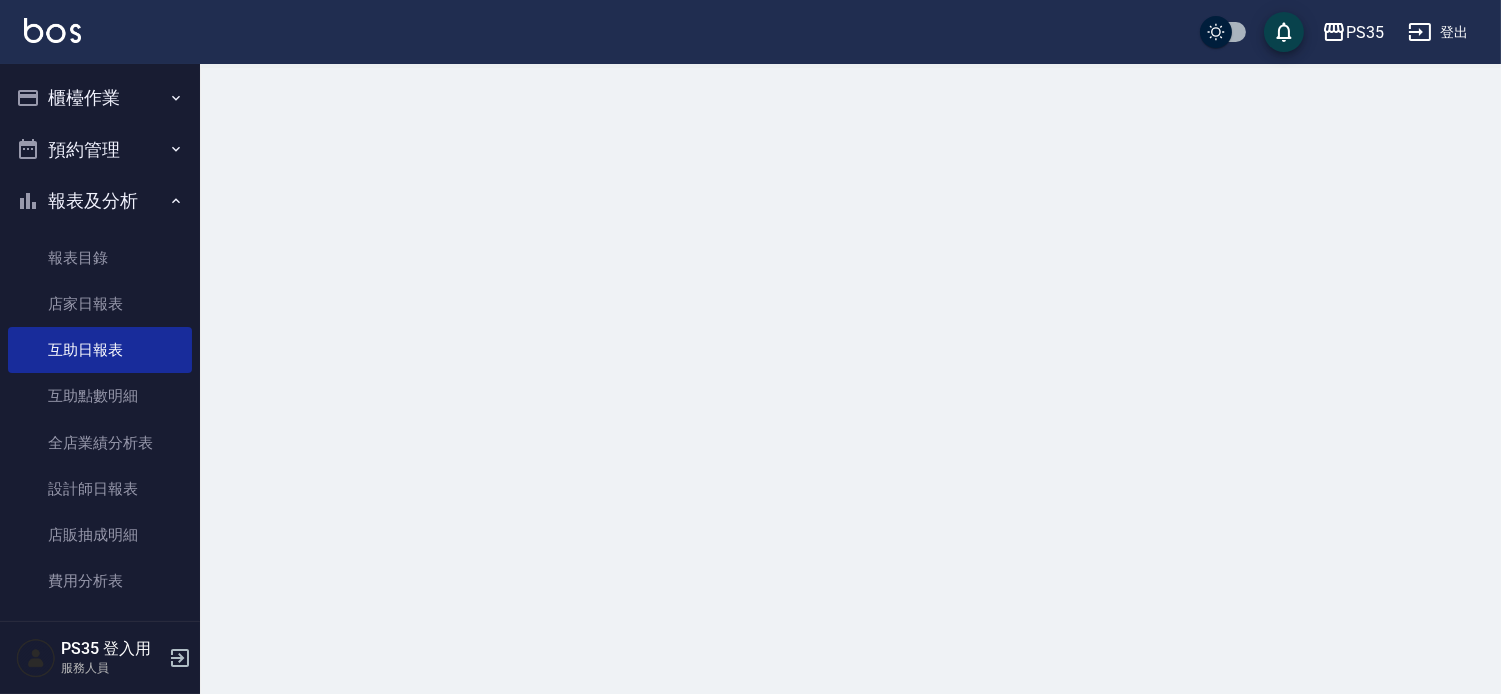 scroll, scrollTop: 0, scrollLeft: 0, axis: both 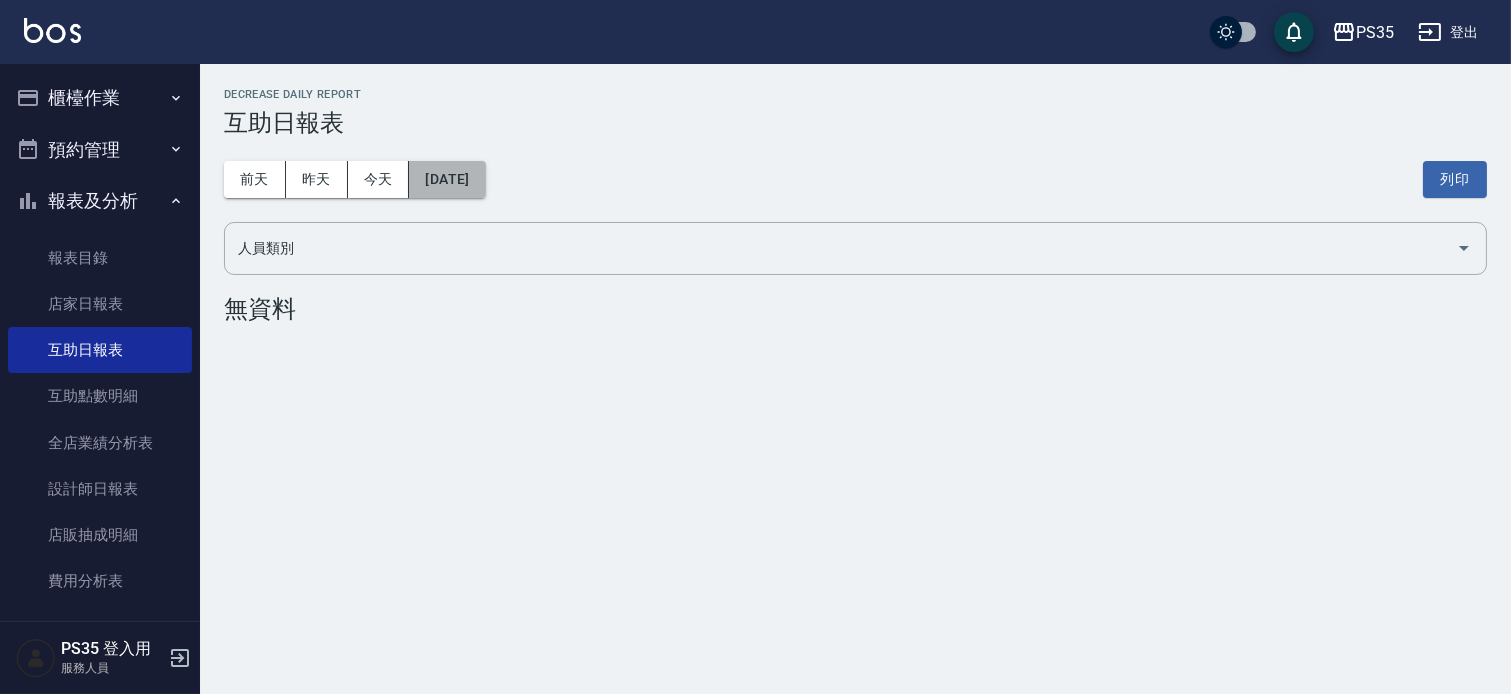 click on "2025/07/10" at bounding box center [447, 179] 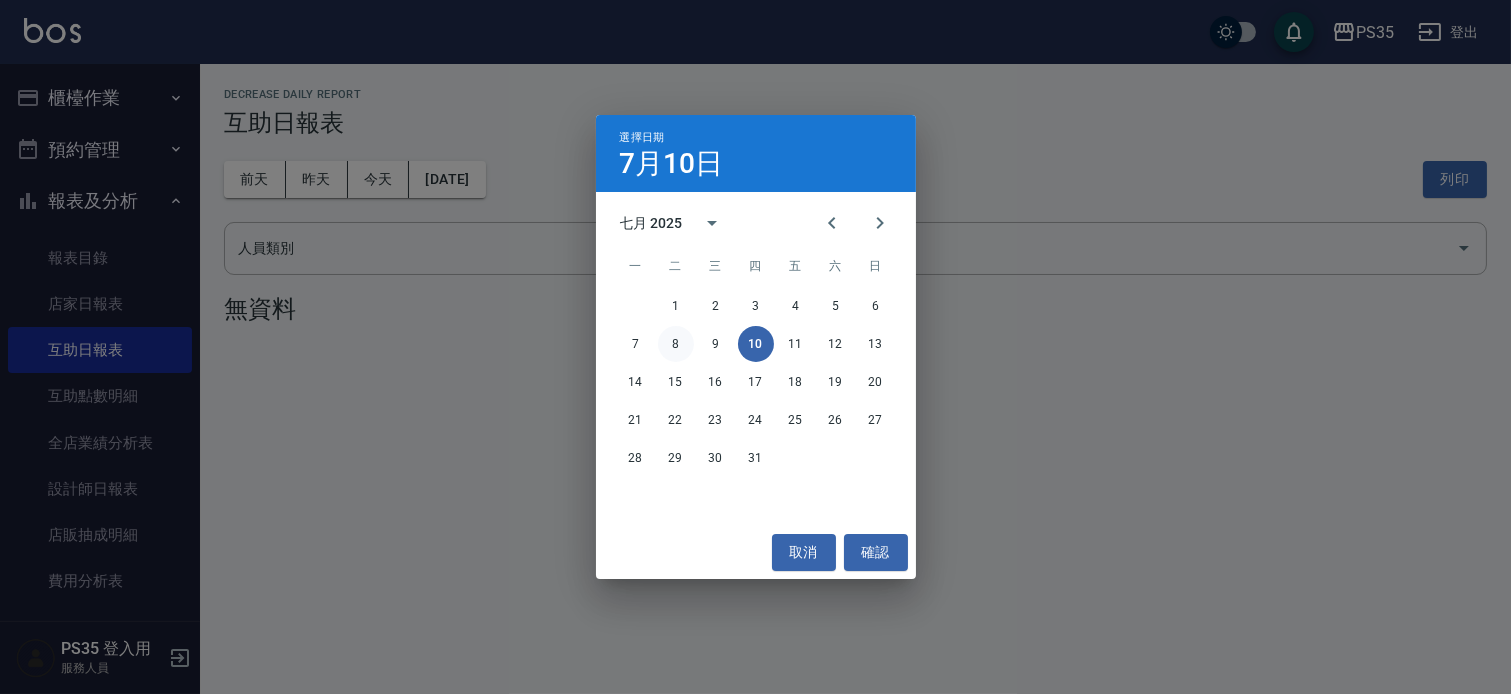 click on "8" at bounding box center (676, 344) 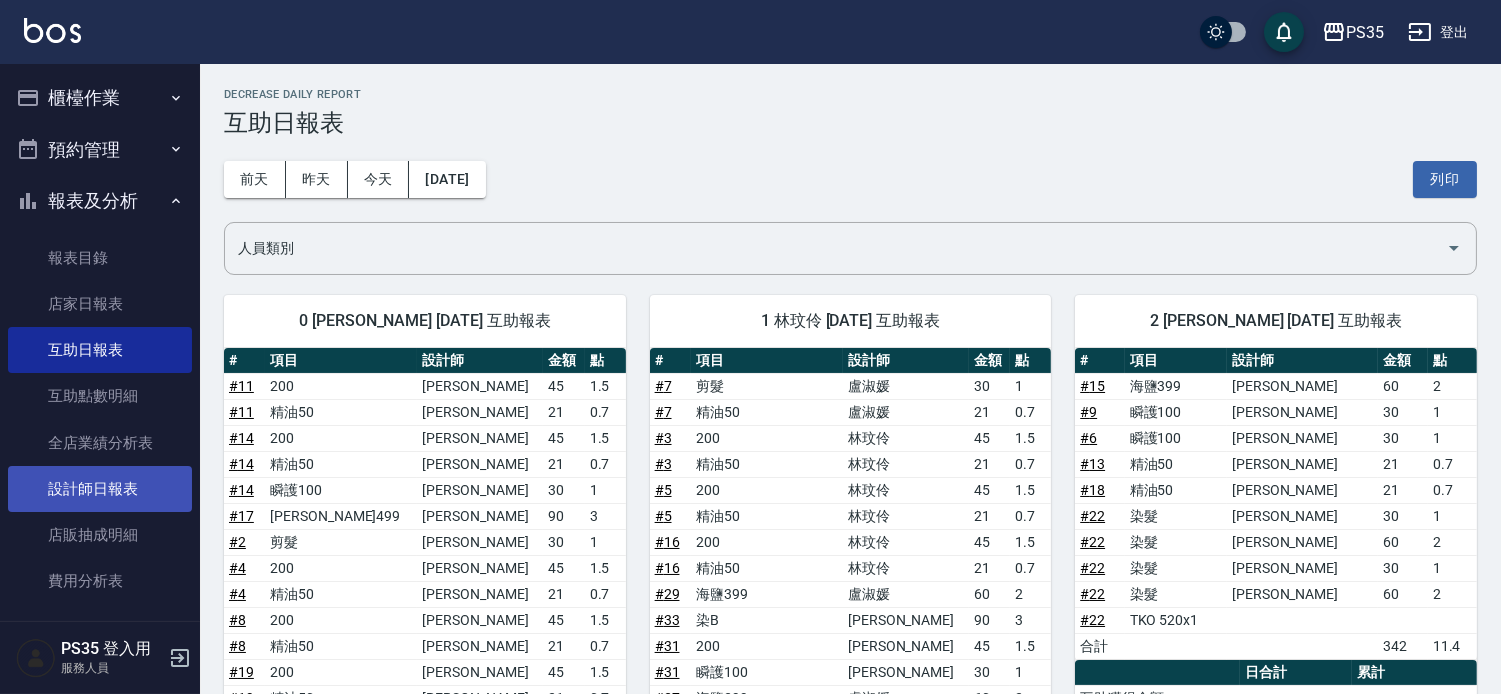click on "設計師日報表" at bounding box center [100, 489] 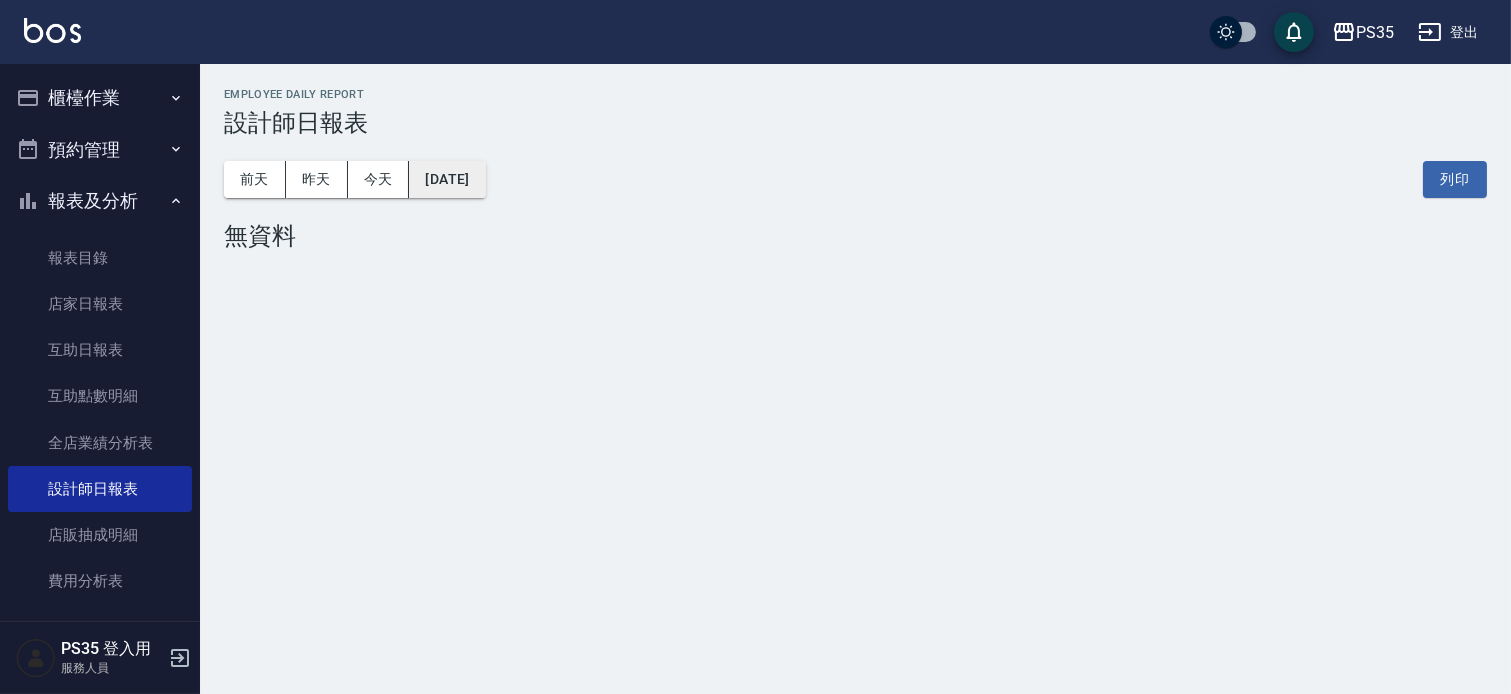 click on "2025/07/10" at bounding box center [447, 179] 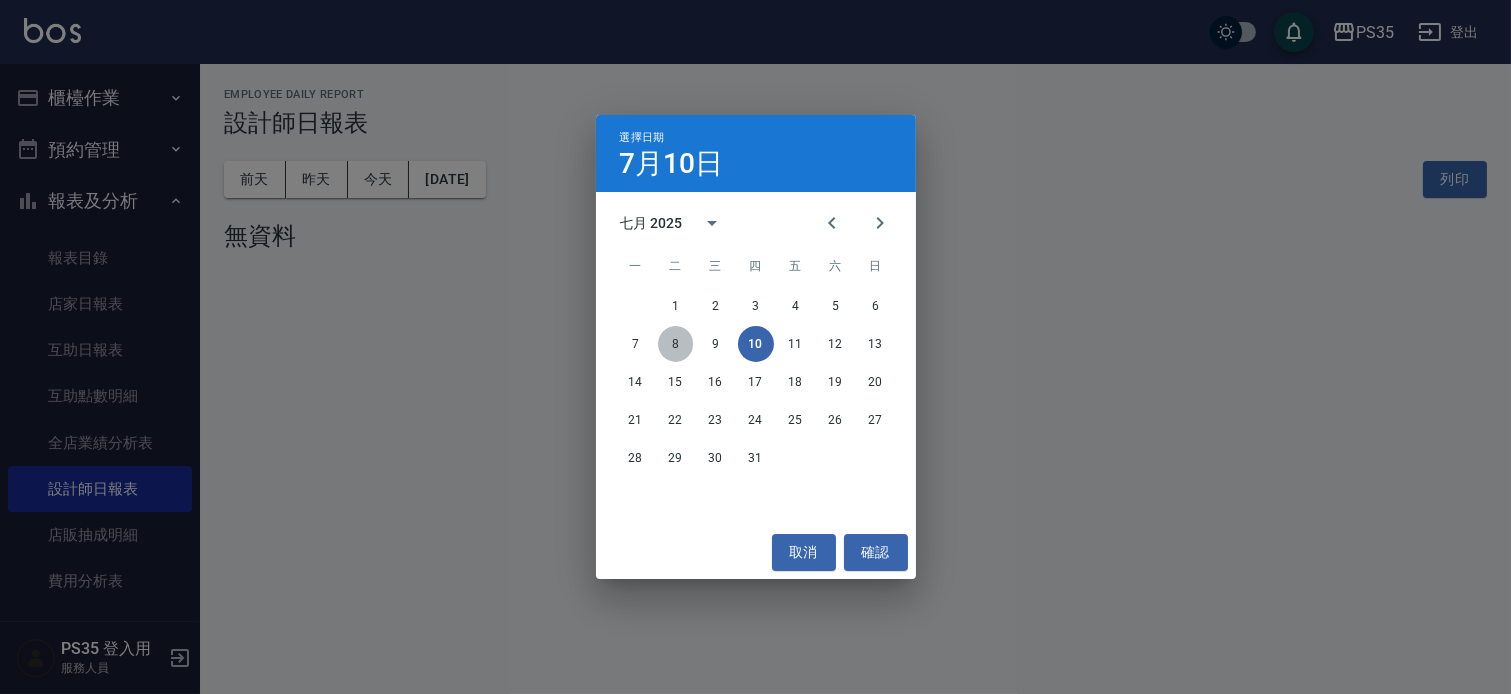 click on "8" at bounding box center [676, 344] 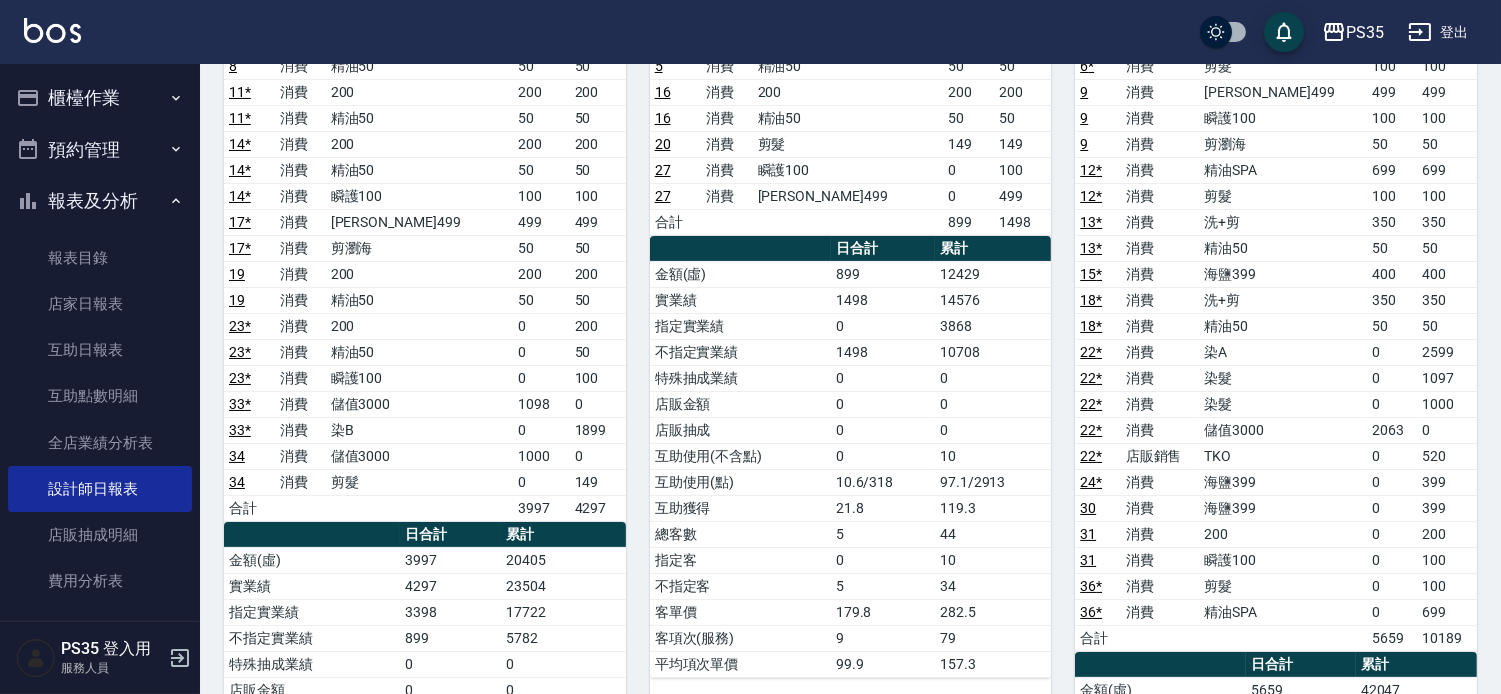 scroll, scrollTop: 0, scrollLeft: 0, axis: both 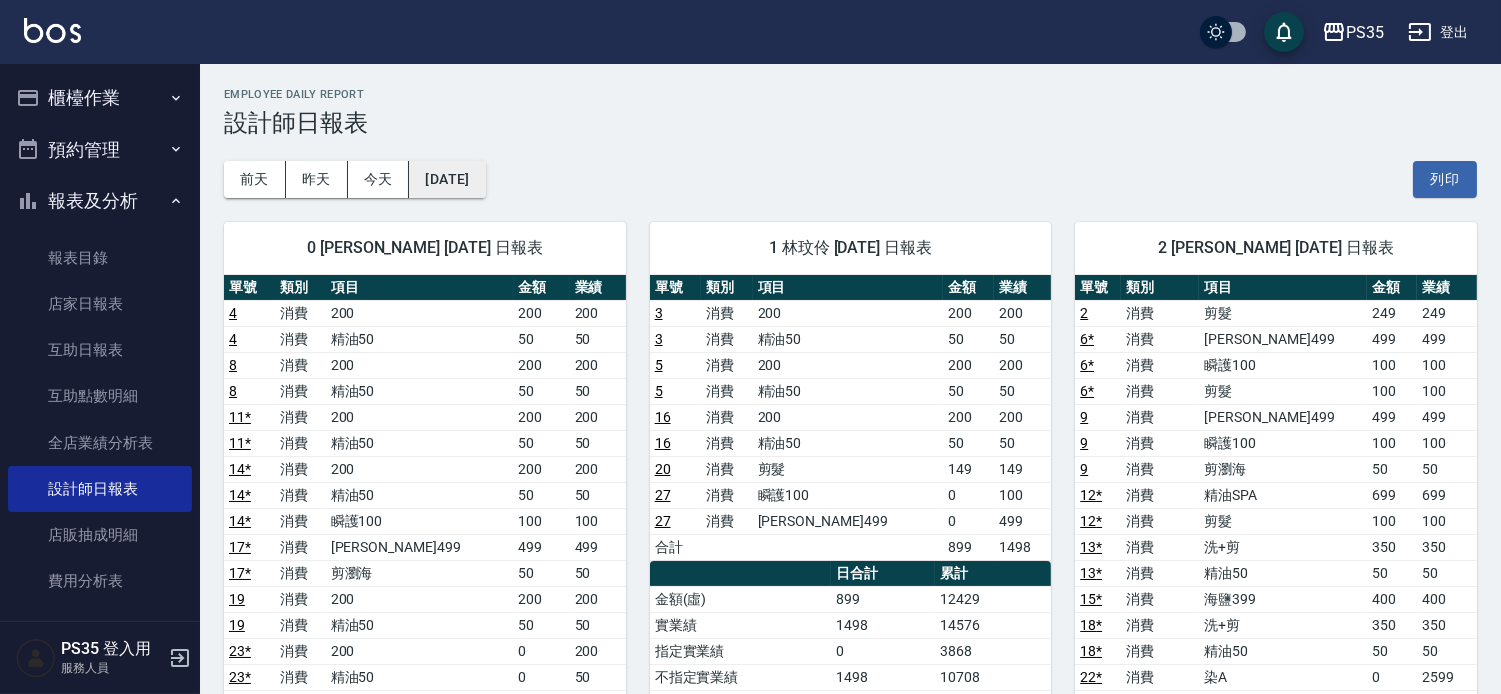 click on "2025/07/08" at bounding box center [447, 179] 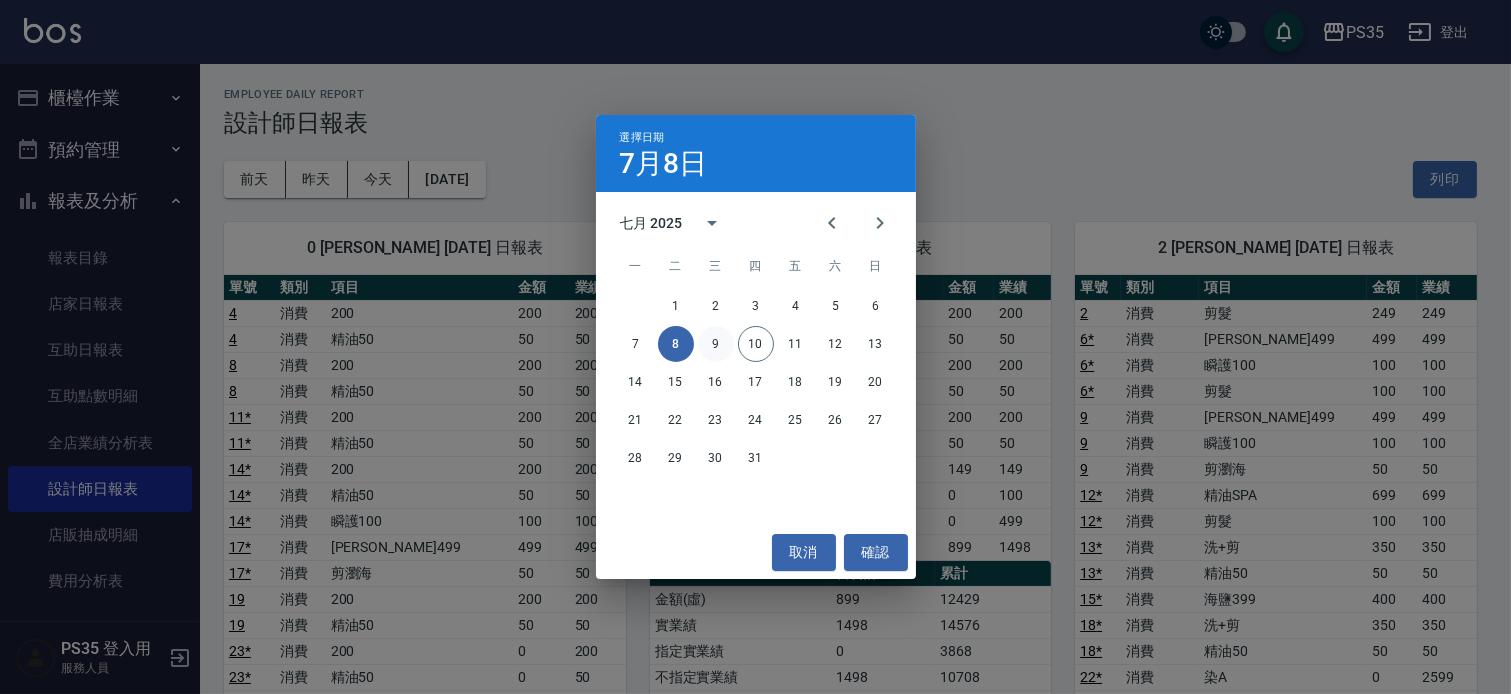 click on "9" at bounding box center (716, 344) 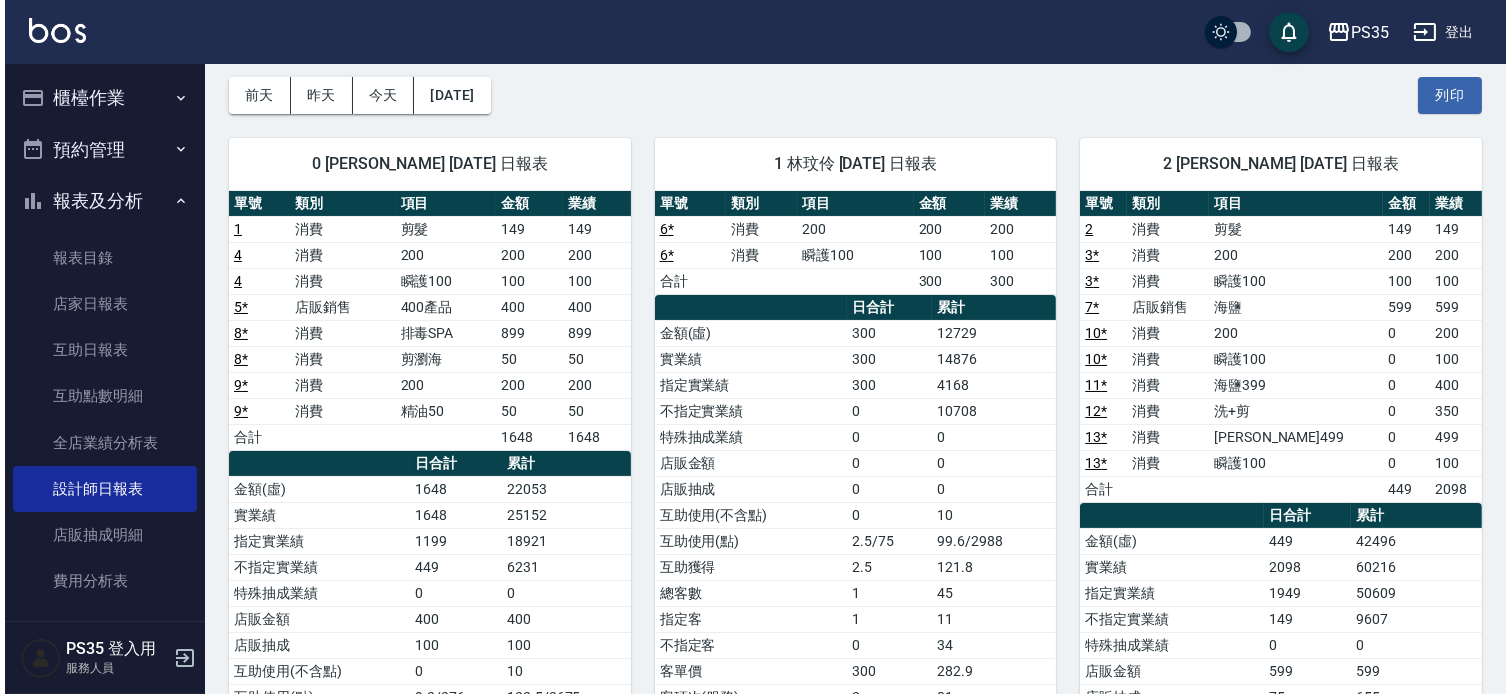 scroll, scrollTop: 51, scrollLeft: 0, axis: vertical 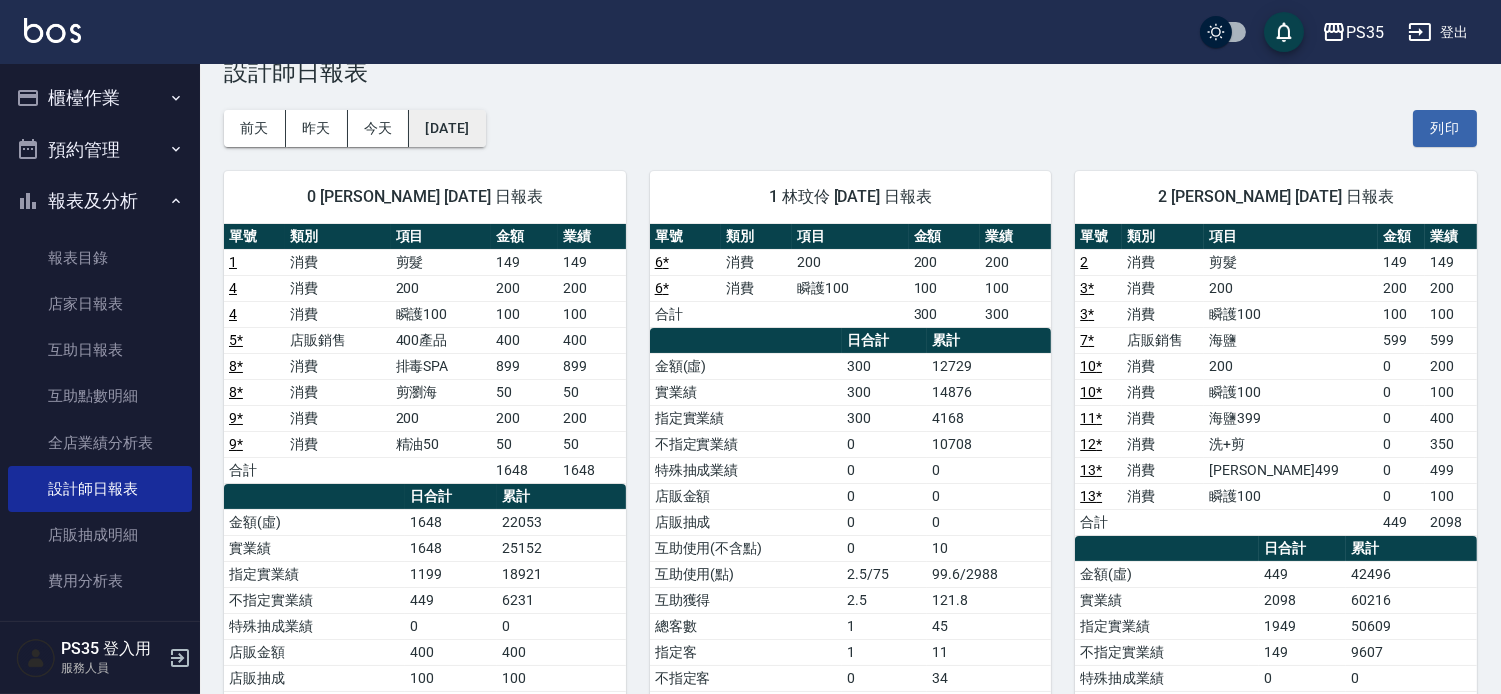 click on "2025/07/09" at bounding box center (447, 128) 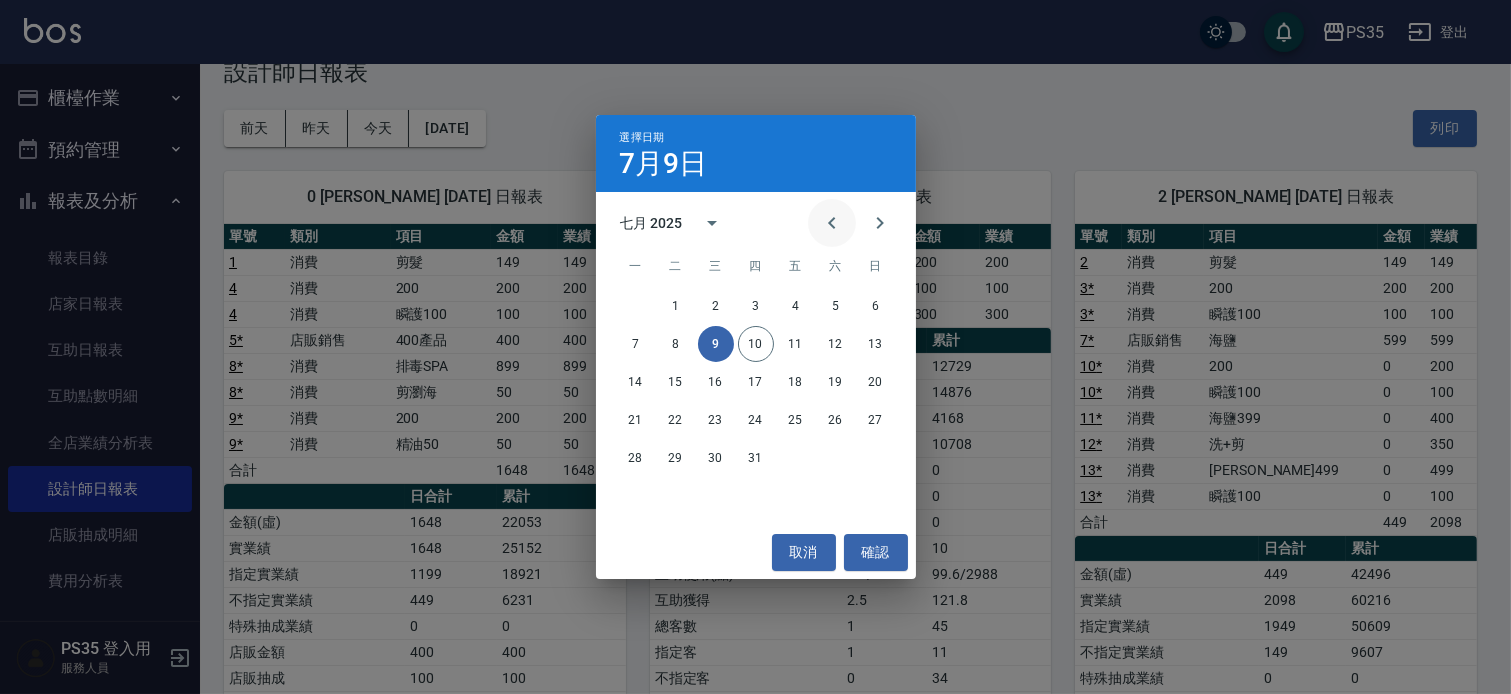 click 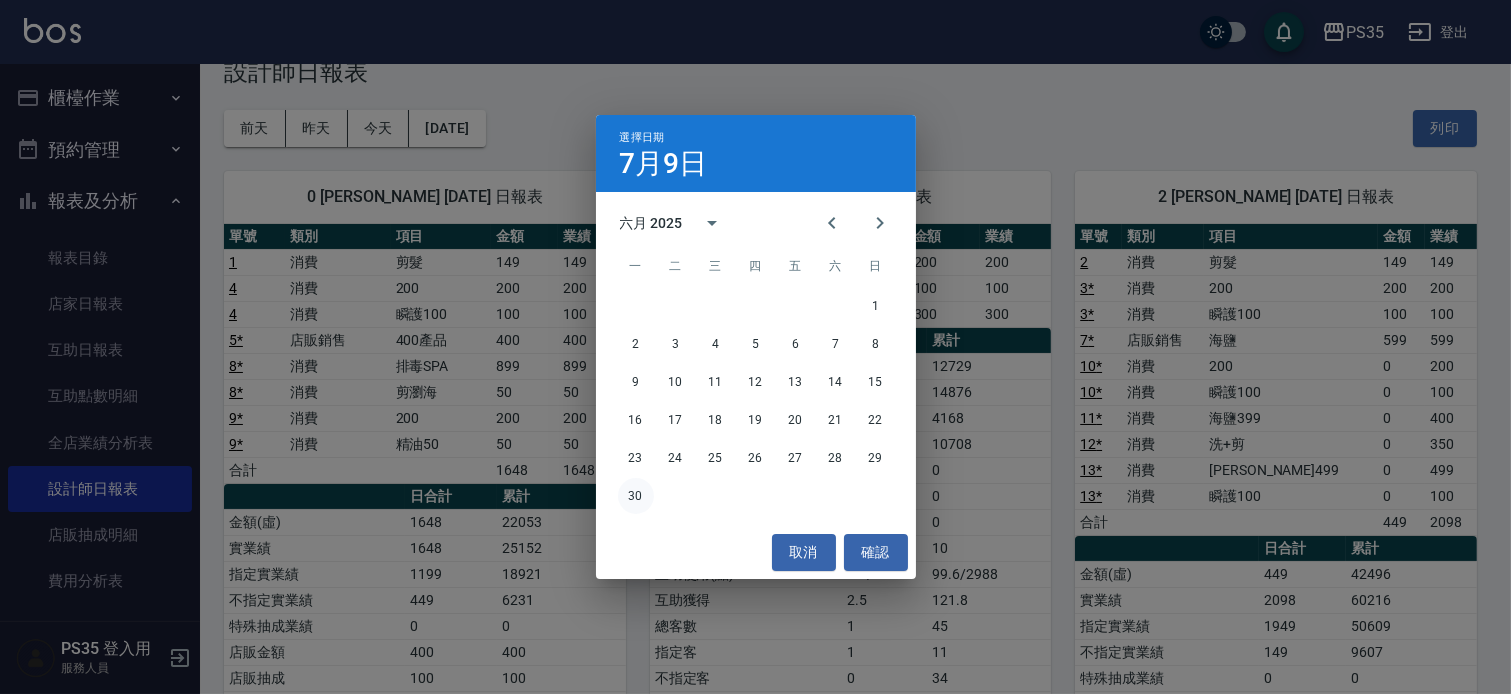 click on "30" at bounding box center [636, 496] 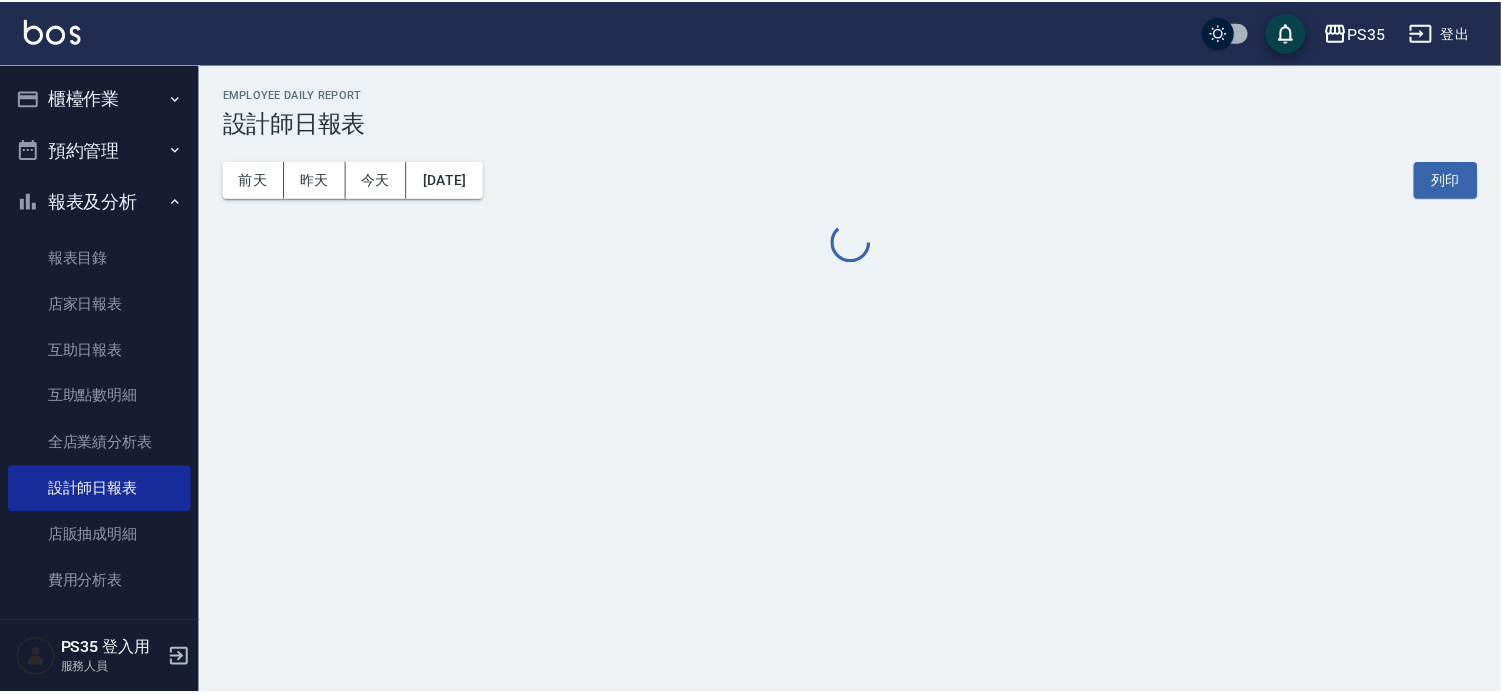 scroll, scrollTop: 0, scrollLeft: 0, axis: both 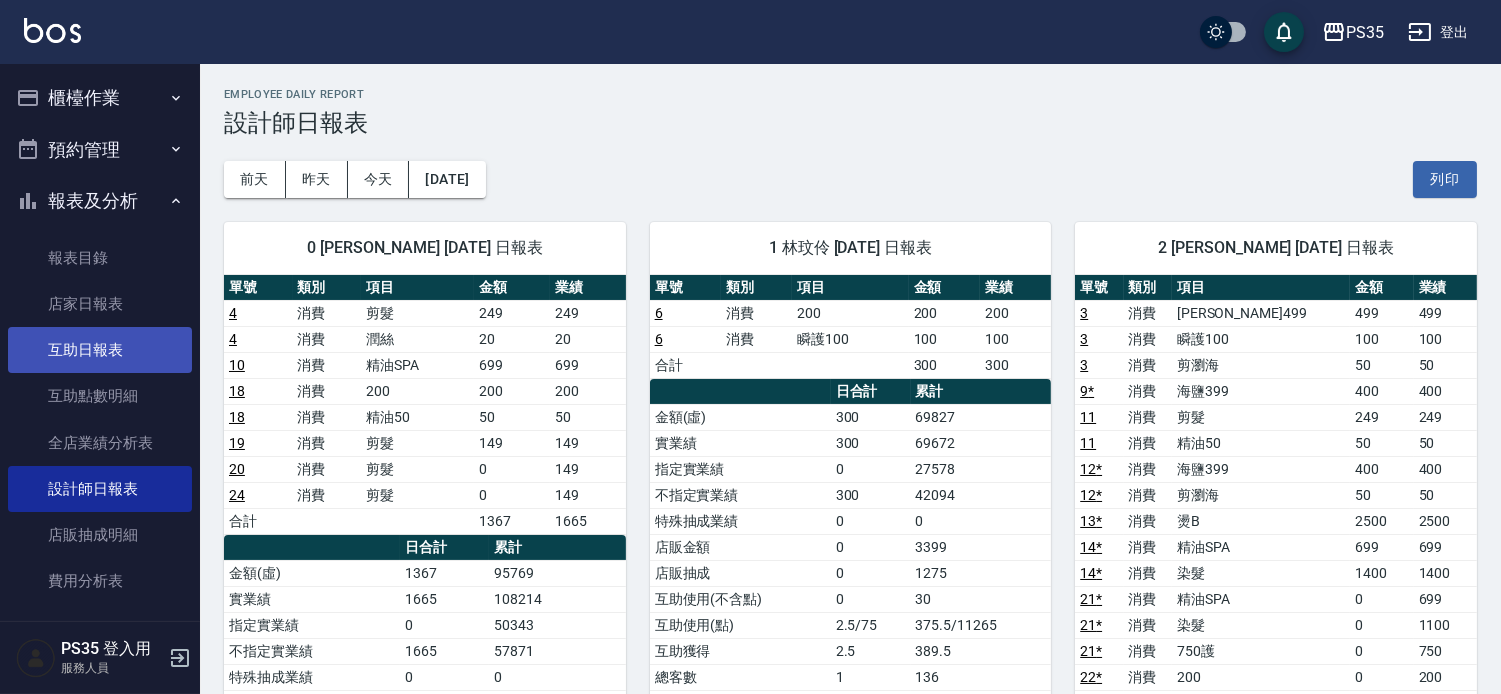 click on "互助日報表" at bounding box center (100, 350) 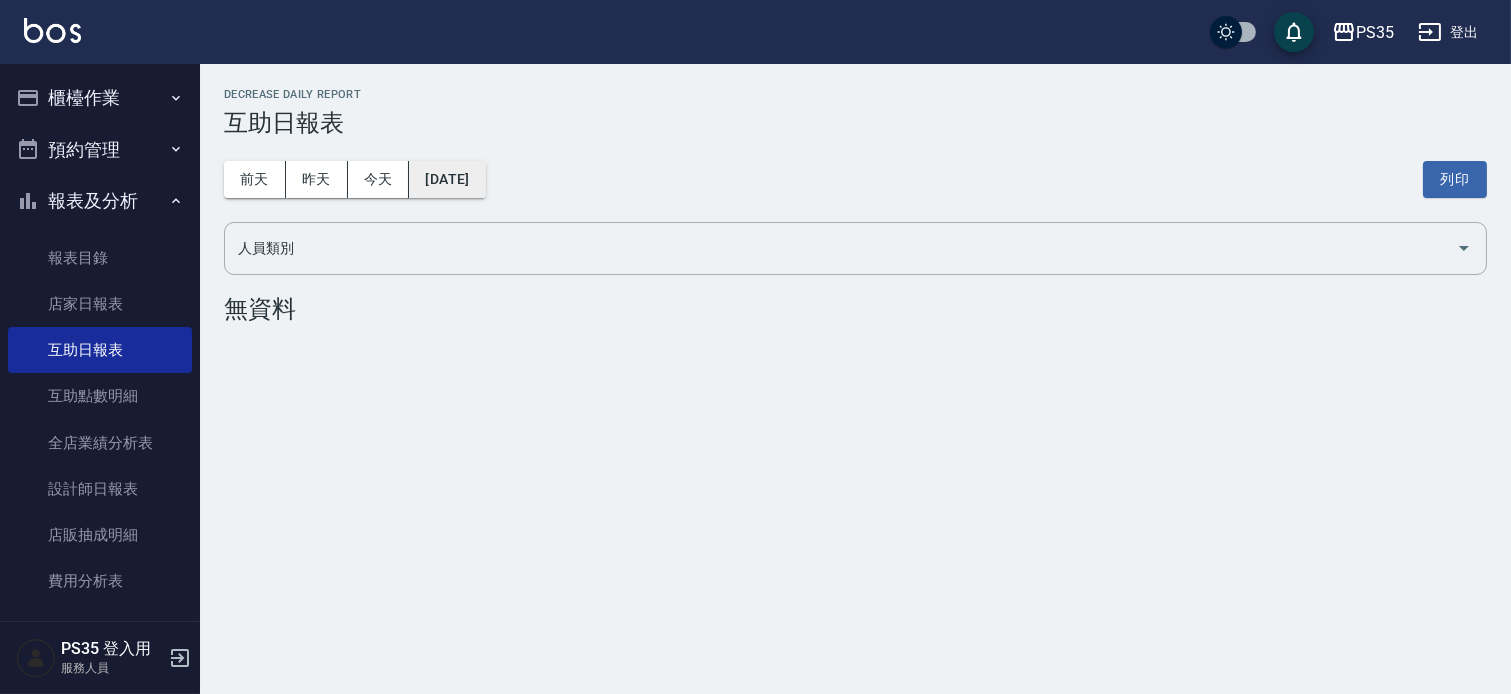 click on "2025/07/10" at bounding box center [447, 179] 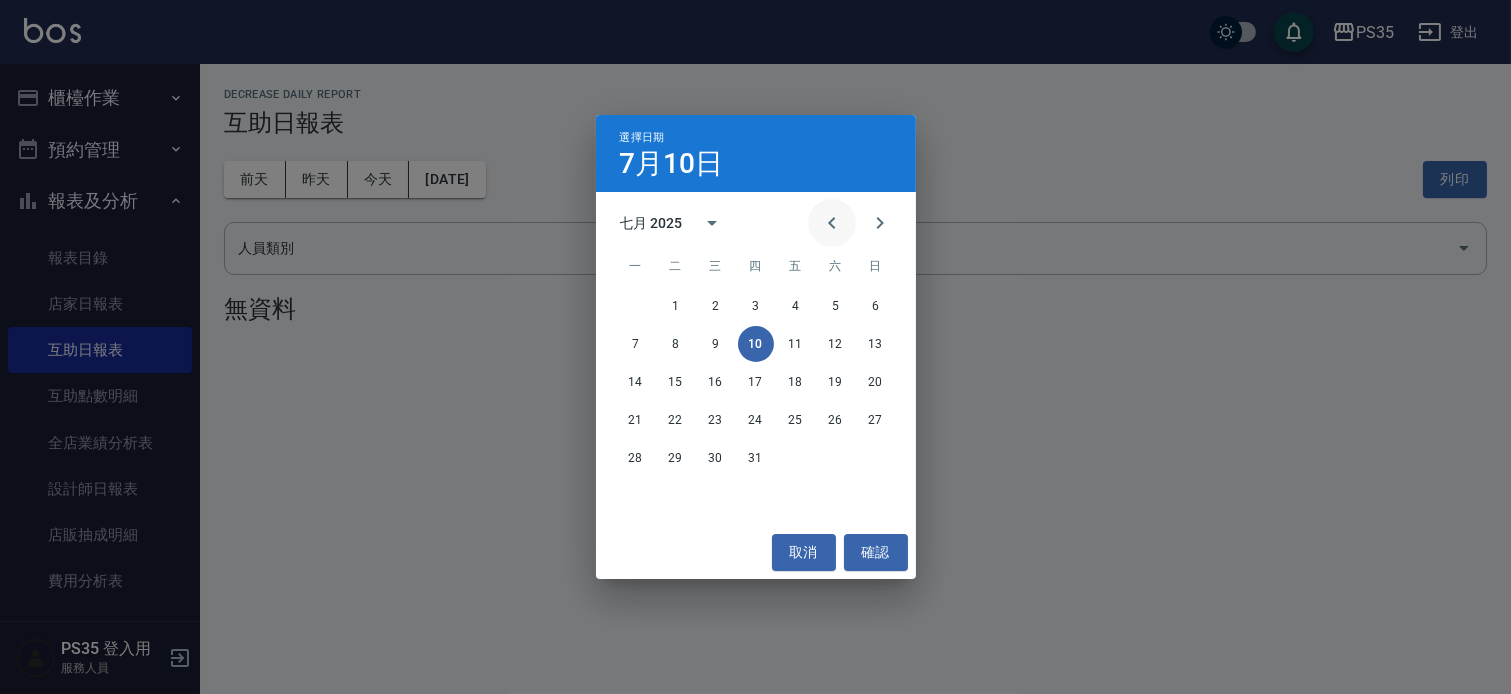 click 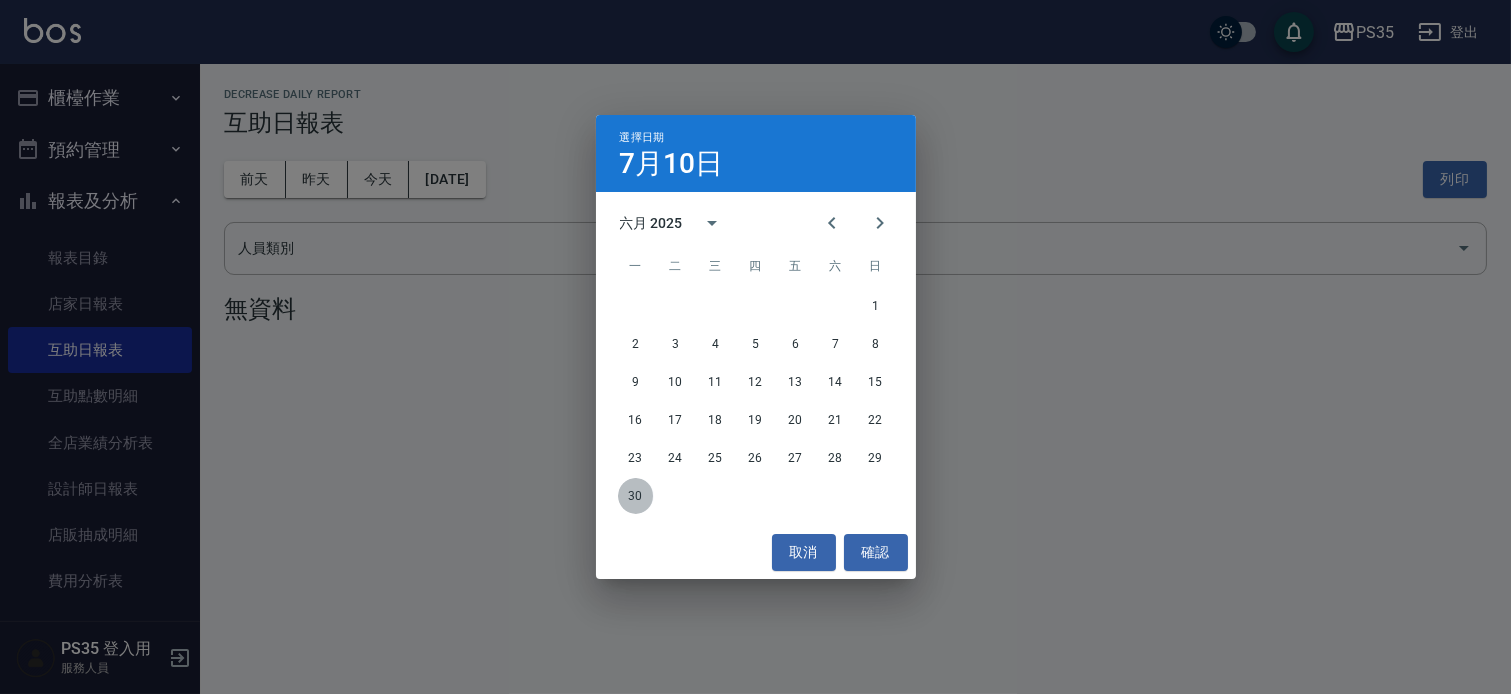click on "30" at bounding box center (636, 496) 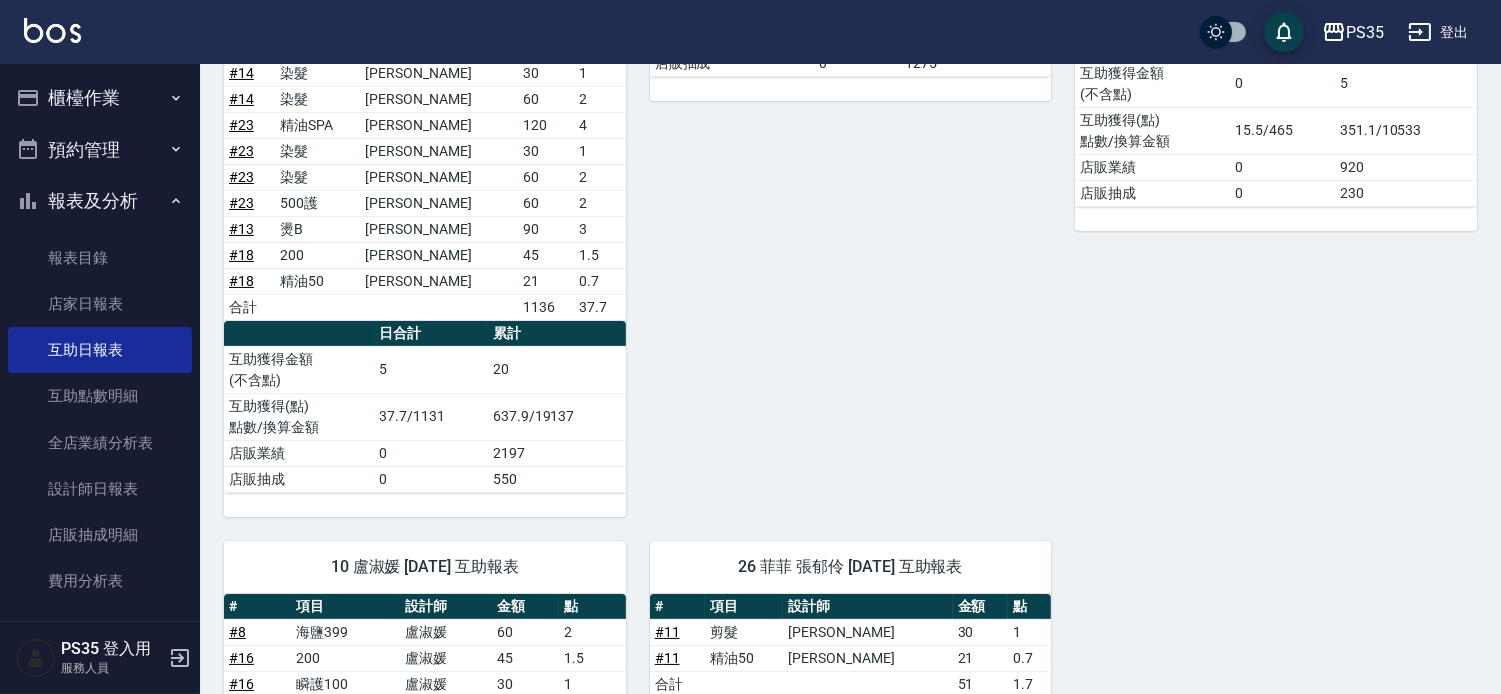 scroll, scrollTop: 555, scrollLeft: 0, axis: vertical 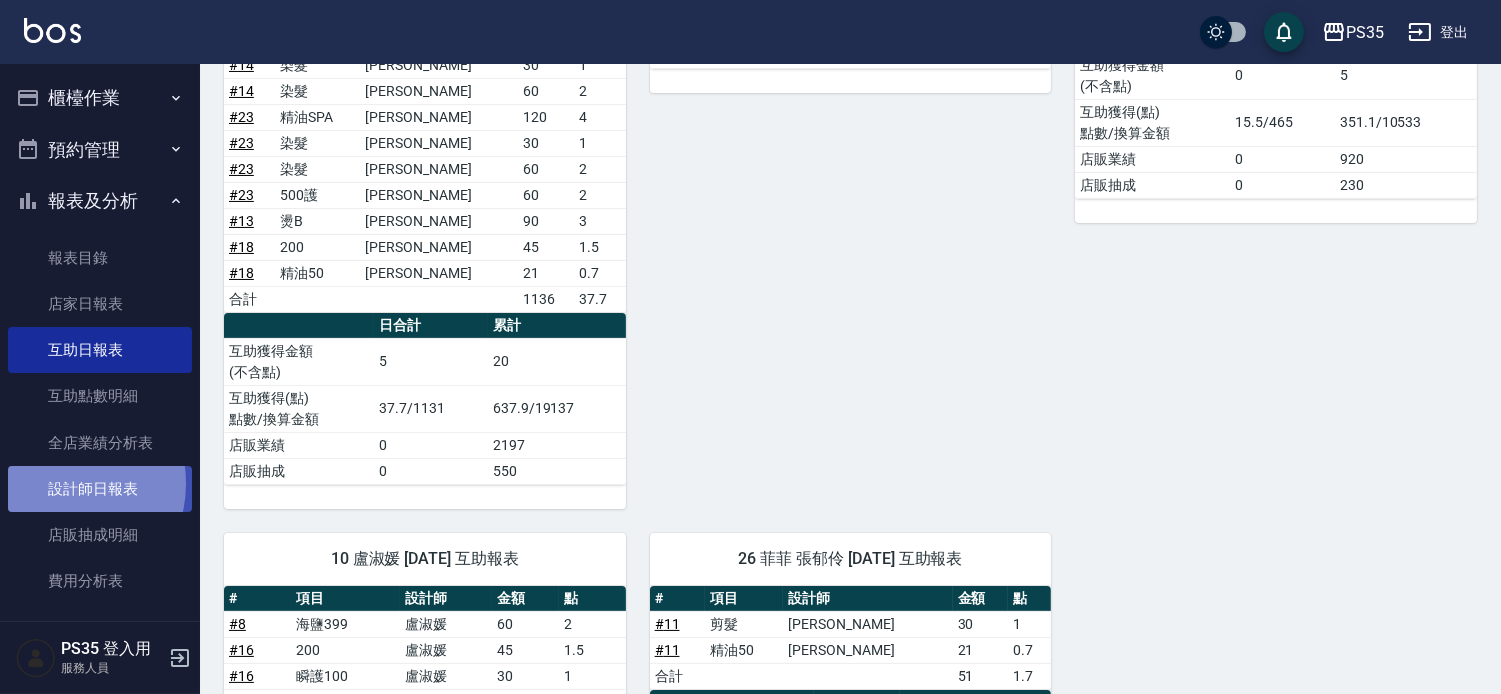 click on "設計師日報表" at bounding box center (100, 489) 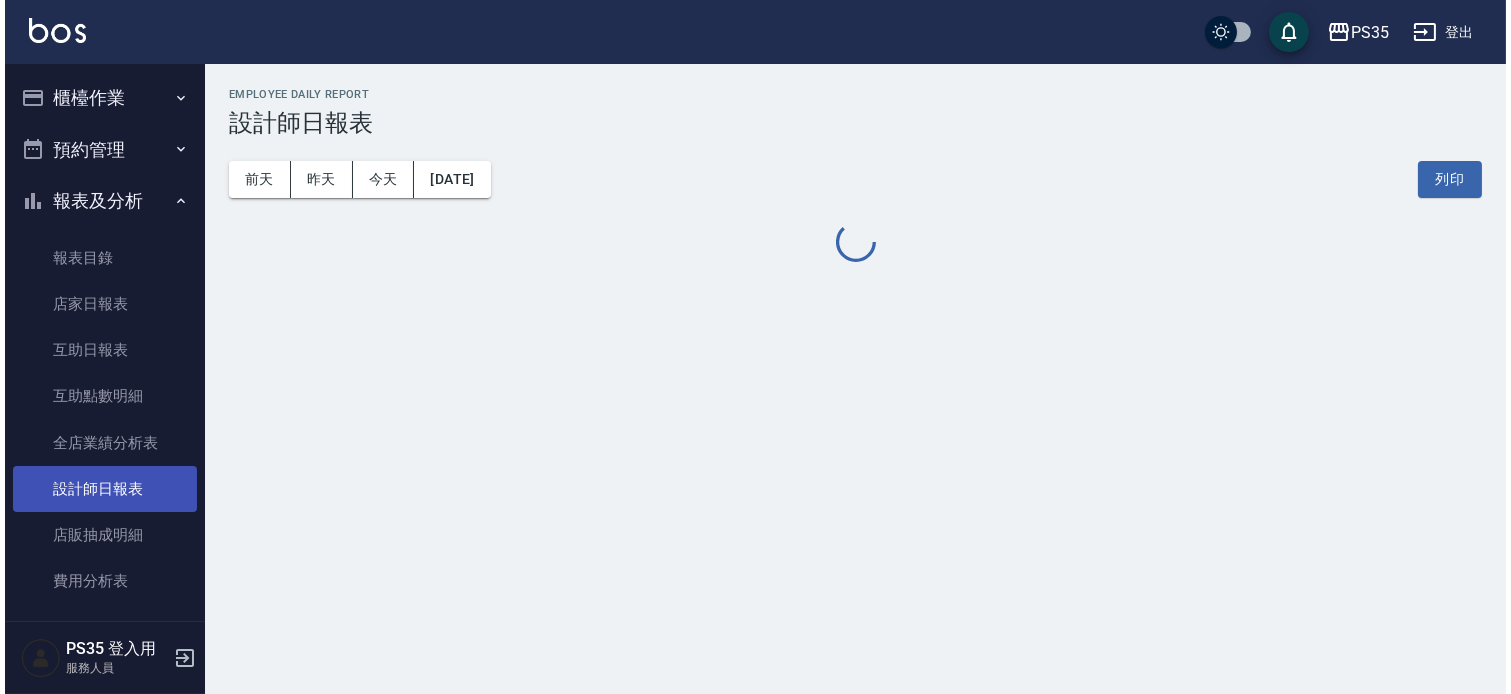 scroll, scrollTop: 0, scrollLeft: 0, axis: both 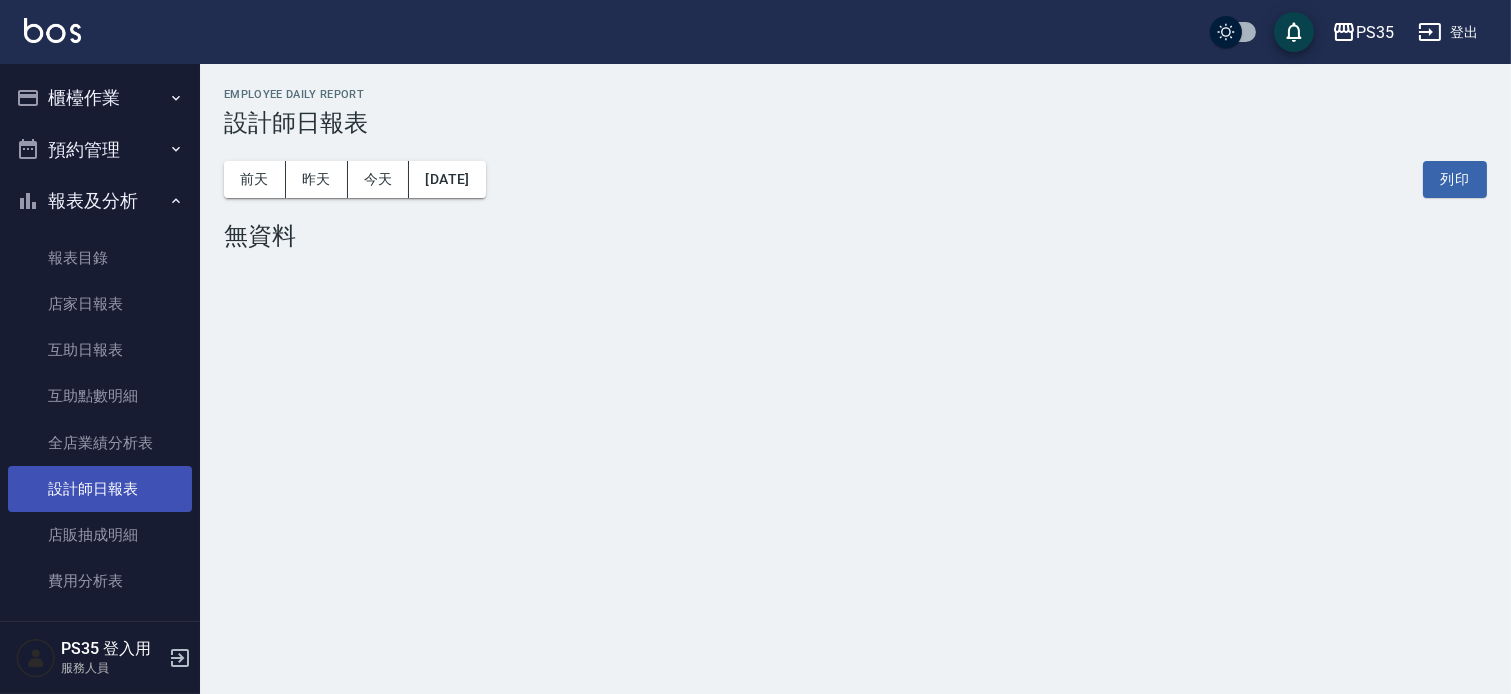 click on "設計師日報表" at bounding box center [100, 489] 